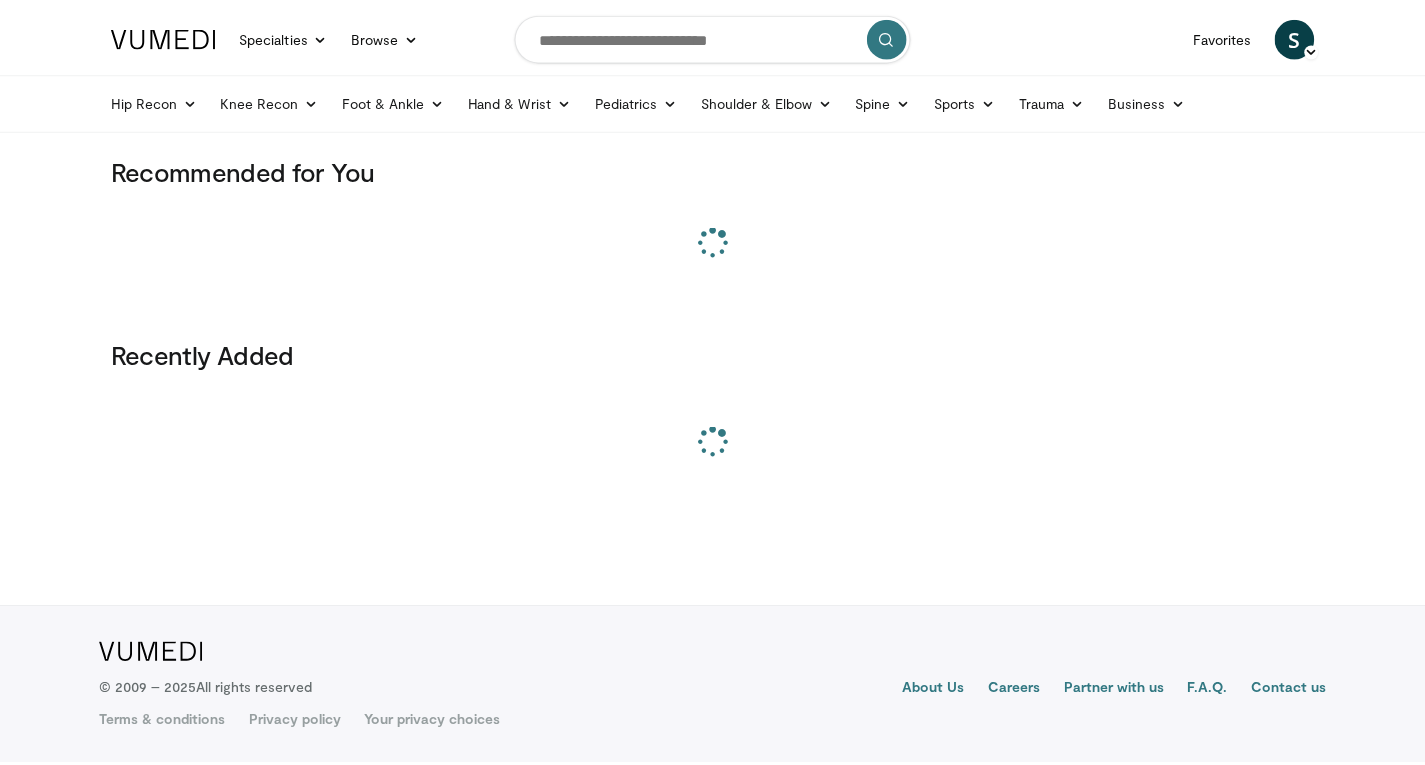 scroll, scrollTop: 0, scrollLeft: 0, axis: both 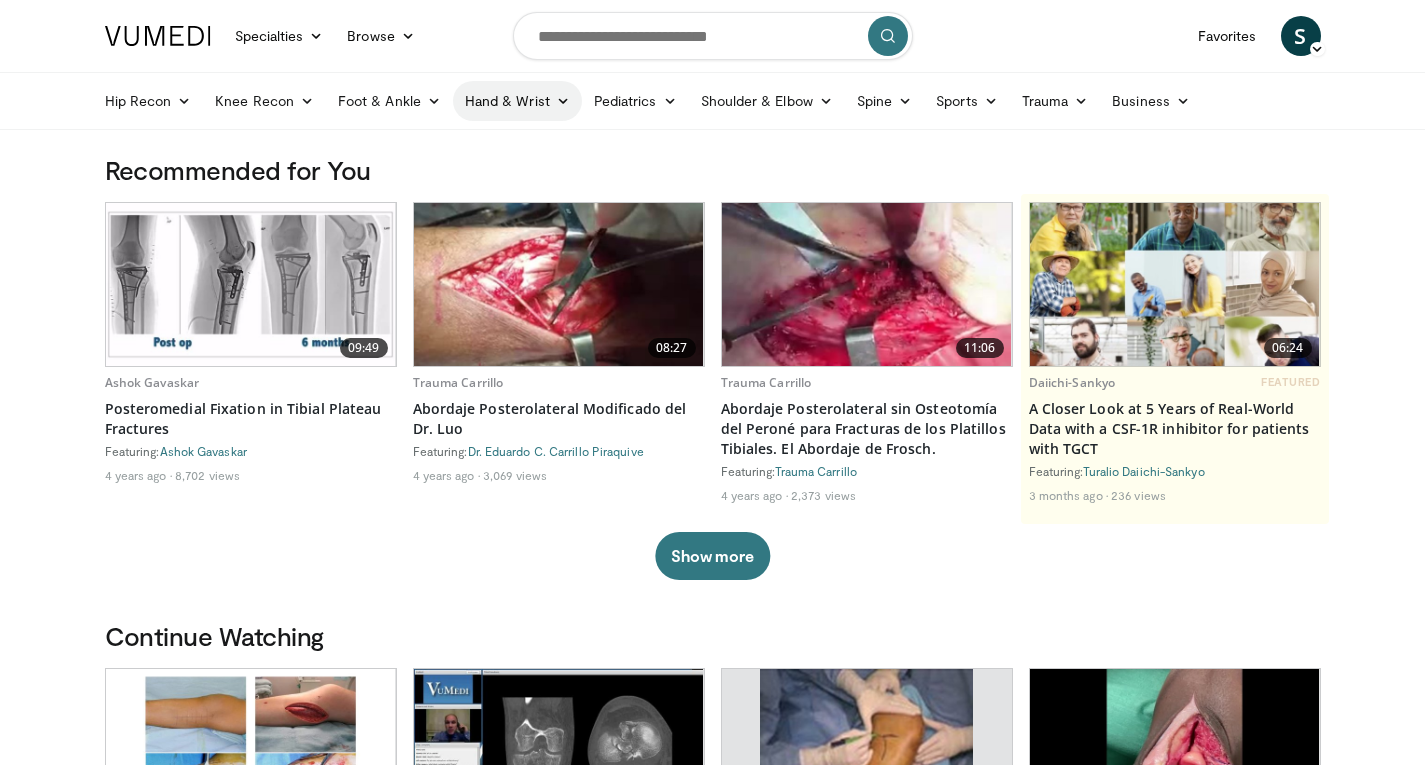 click on "Hand & Wrist" at bounding box center [517, 101] 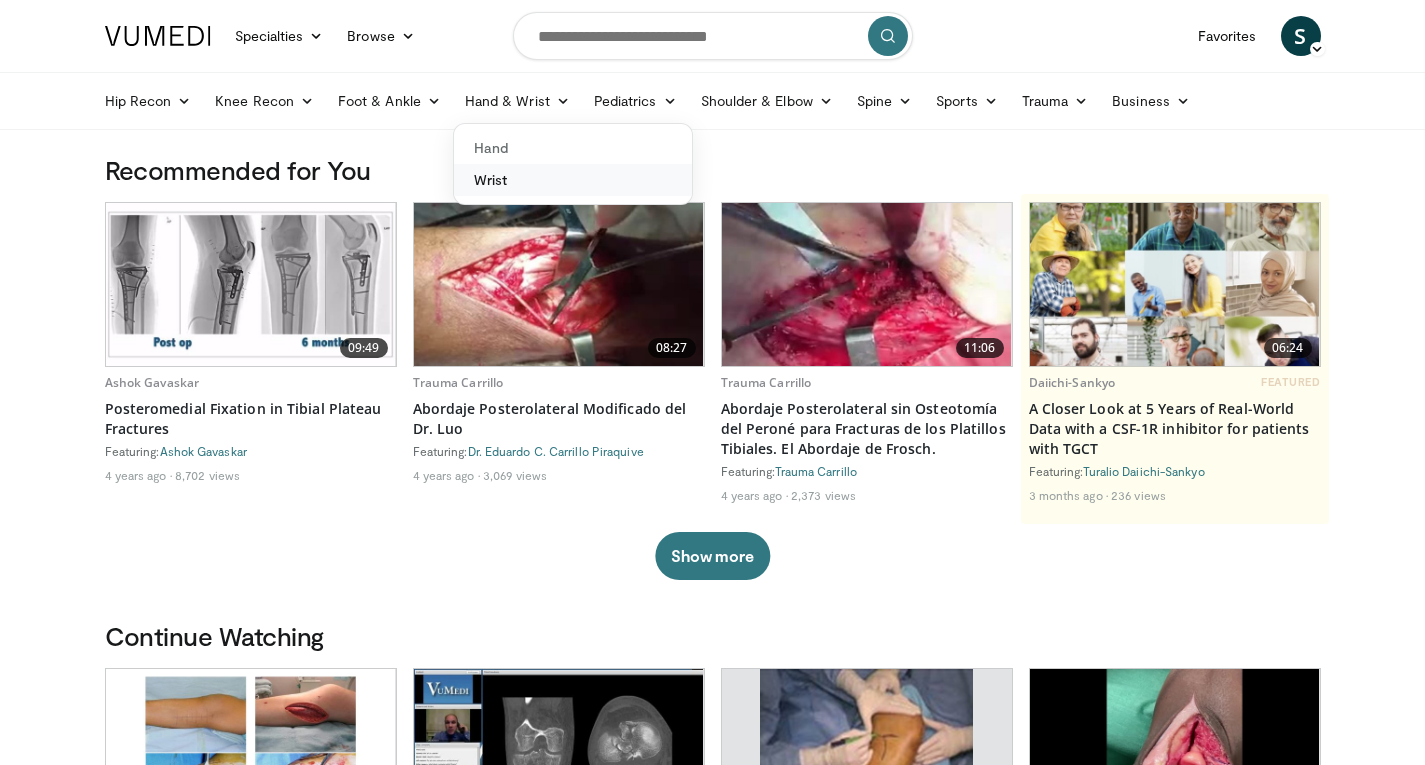 click on "Wrist" at bounding box center (573, 180) 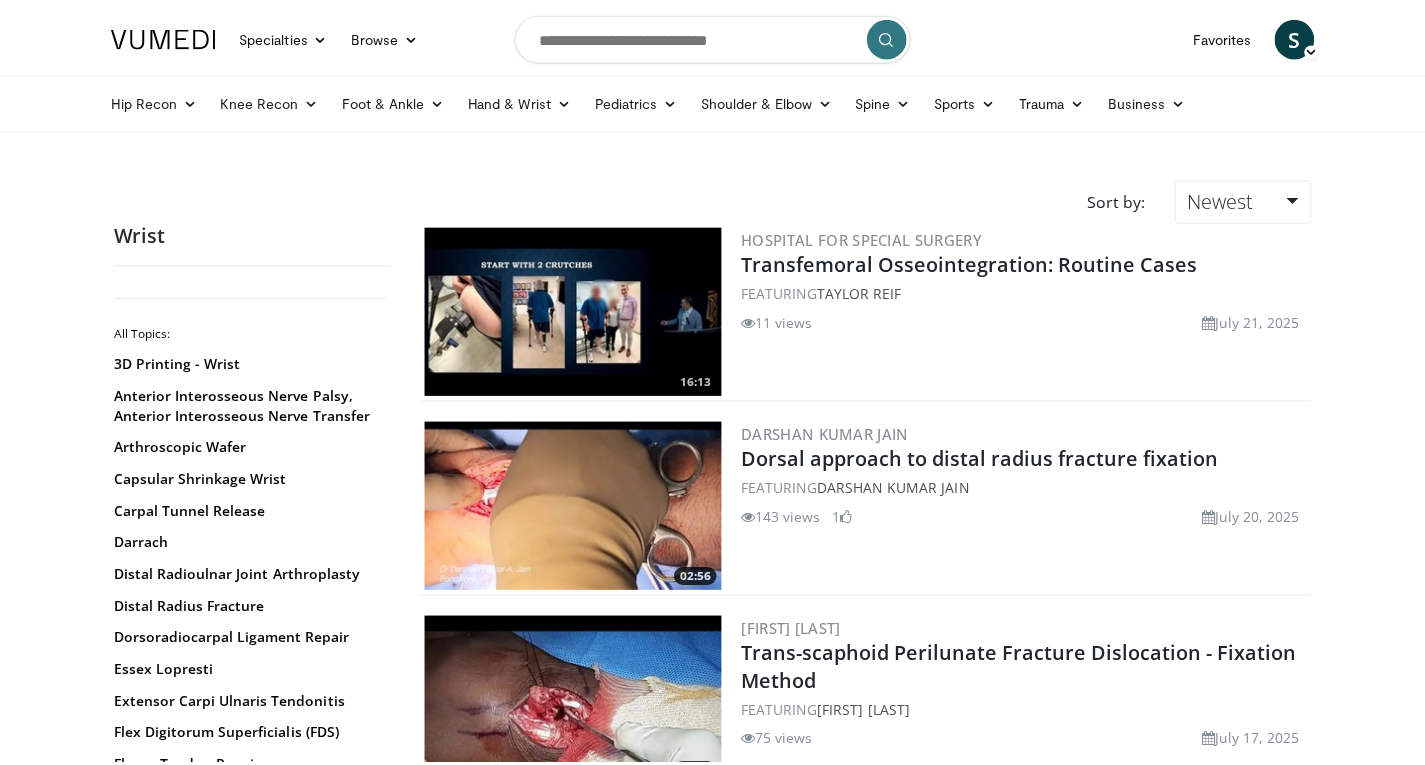 scroll, scrollTop: 0, scrollLeft: 0, axis: both 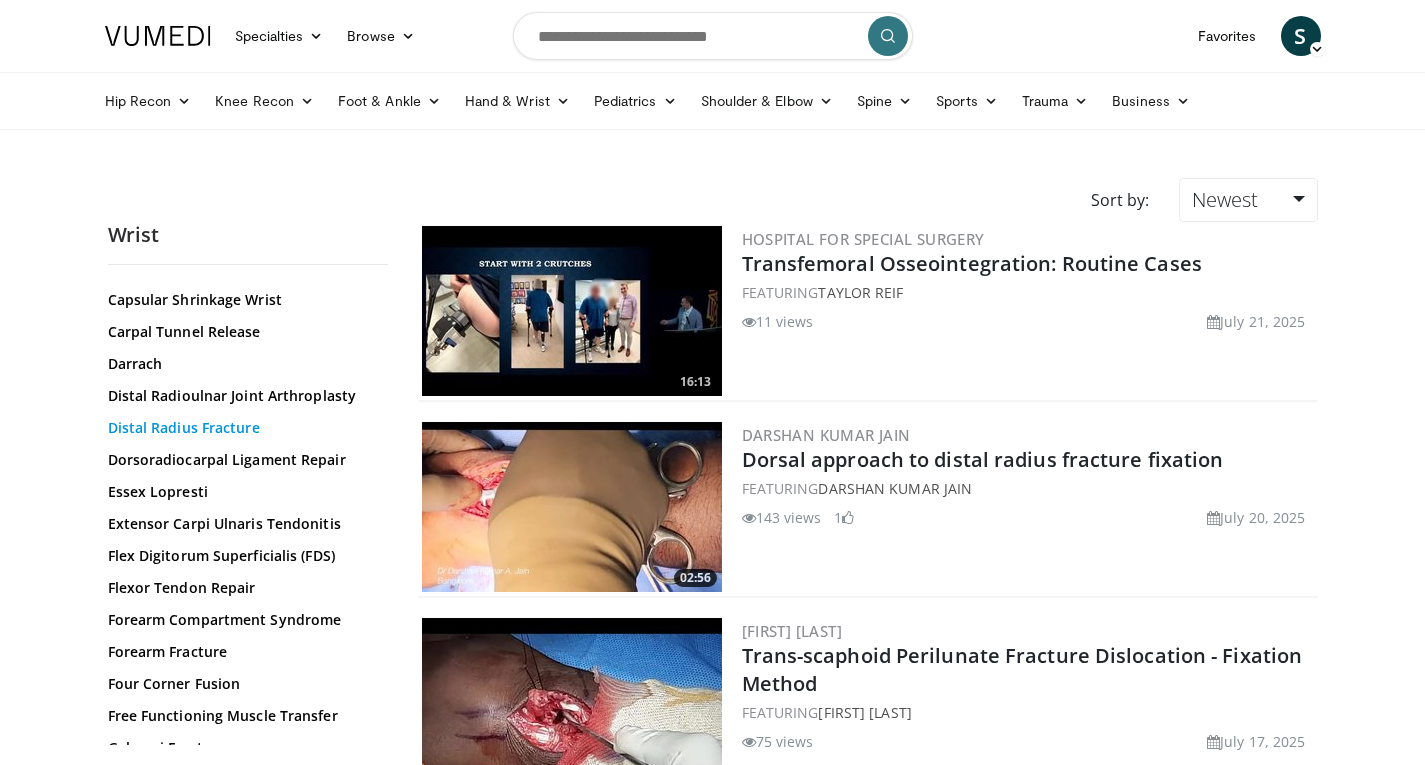 click on "Distal Radius Fracture" at bounding box center (243, 428) 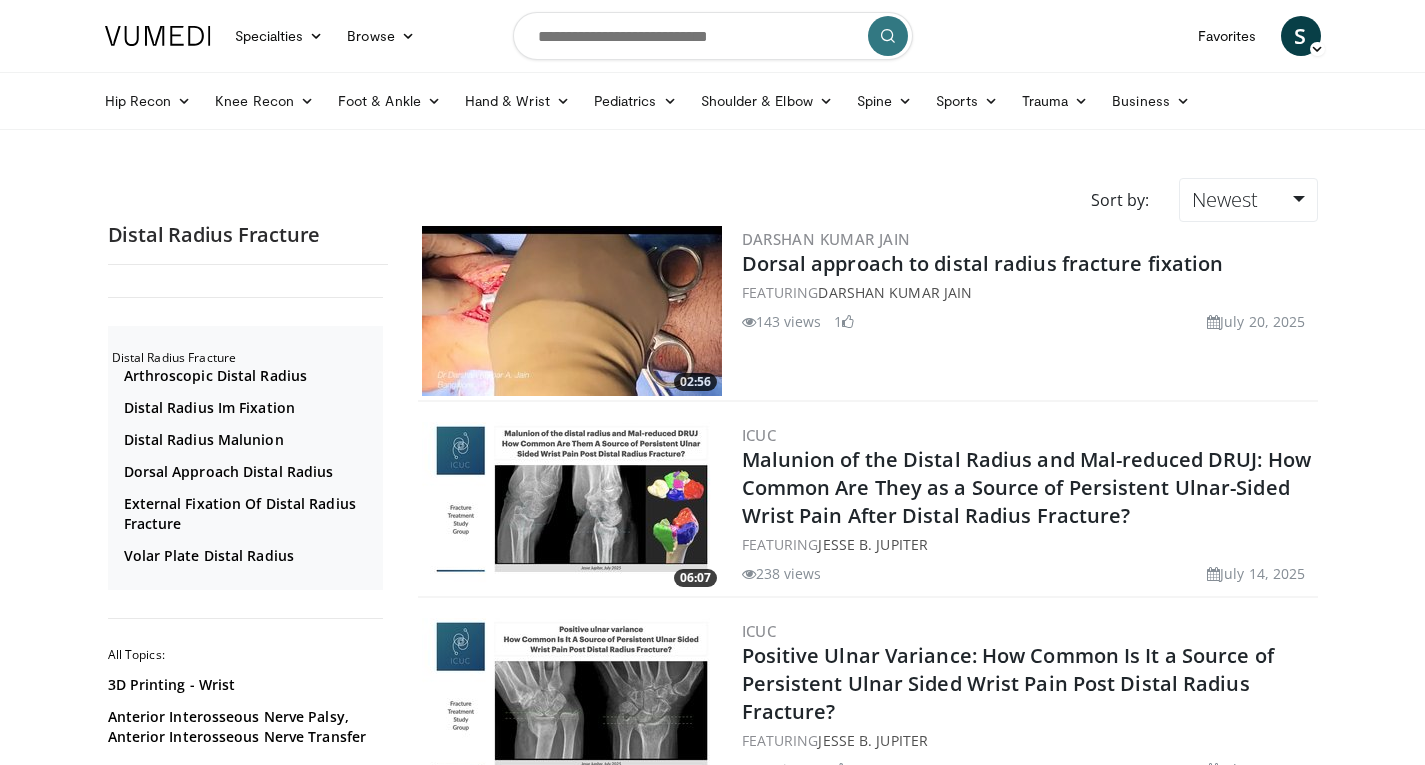 scroll, scrollTop: 0, scrollLeft: 0, axis: both 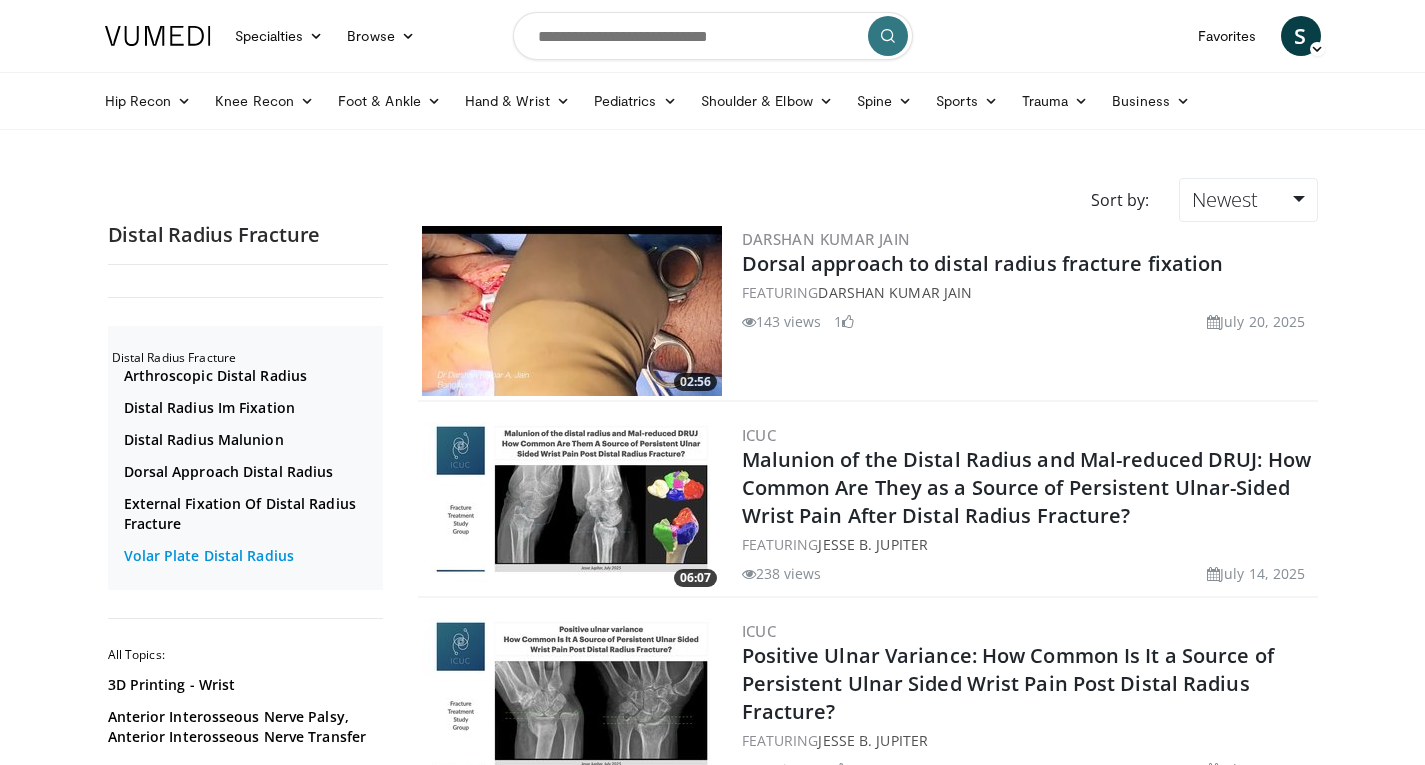 click on "Volar Plate Distal Radius" at bounding box center [251, 556] 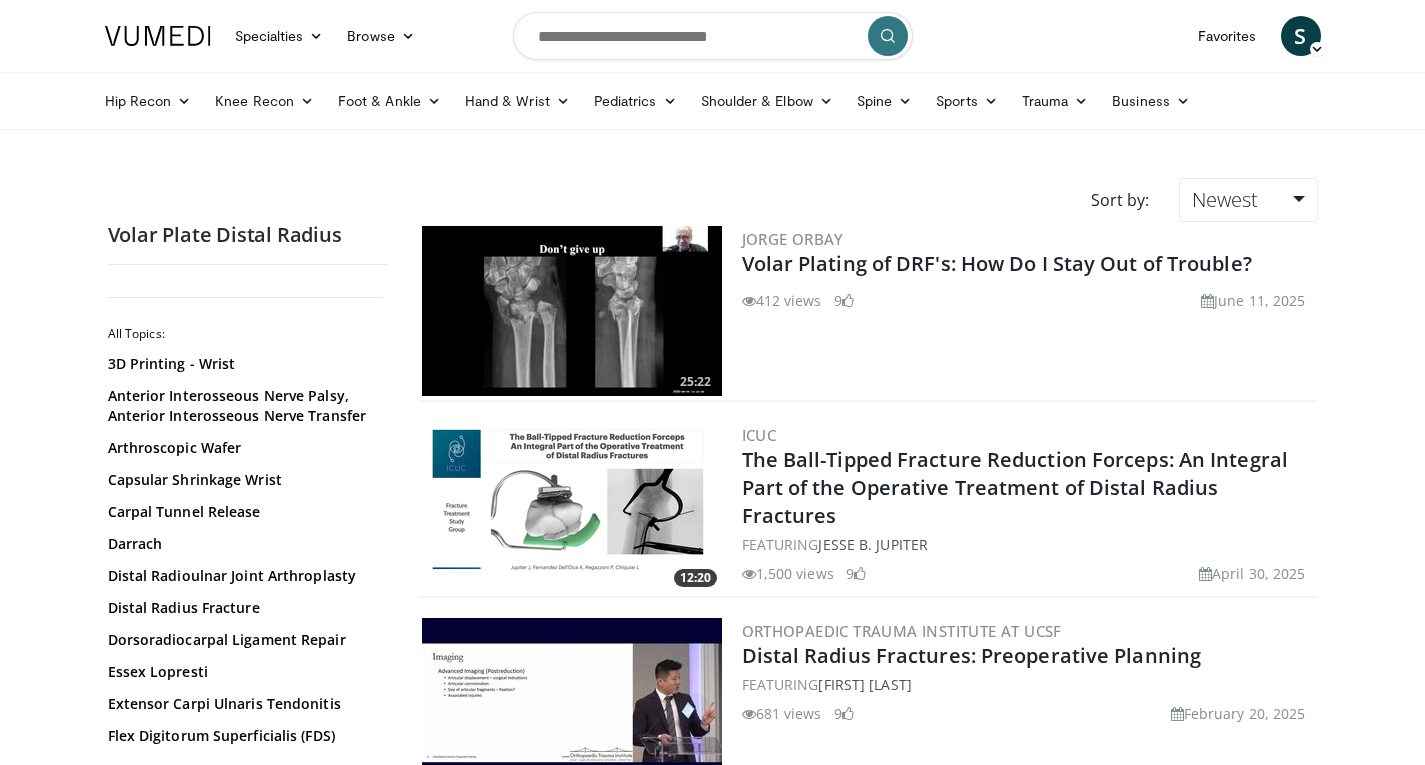 scroll, scrollTop: 0, scrollLeft: 0, axis: both 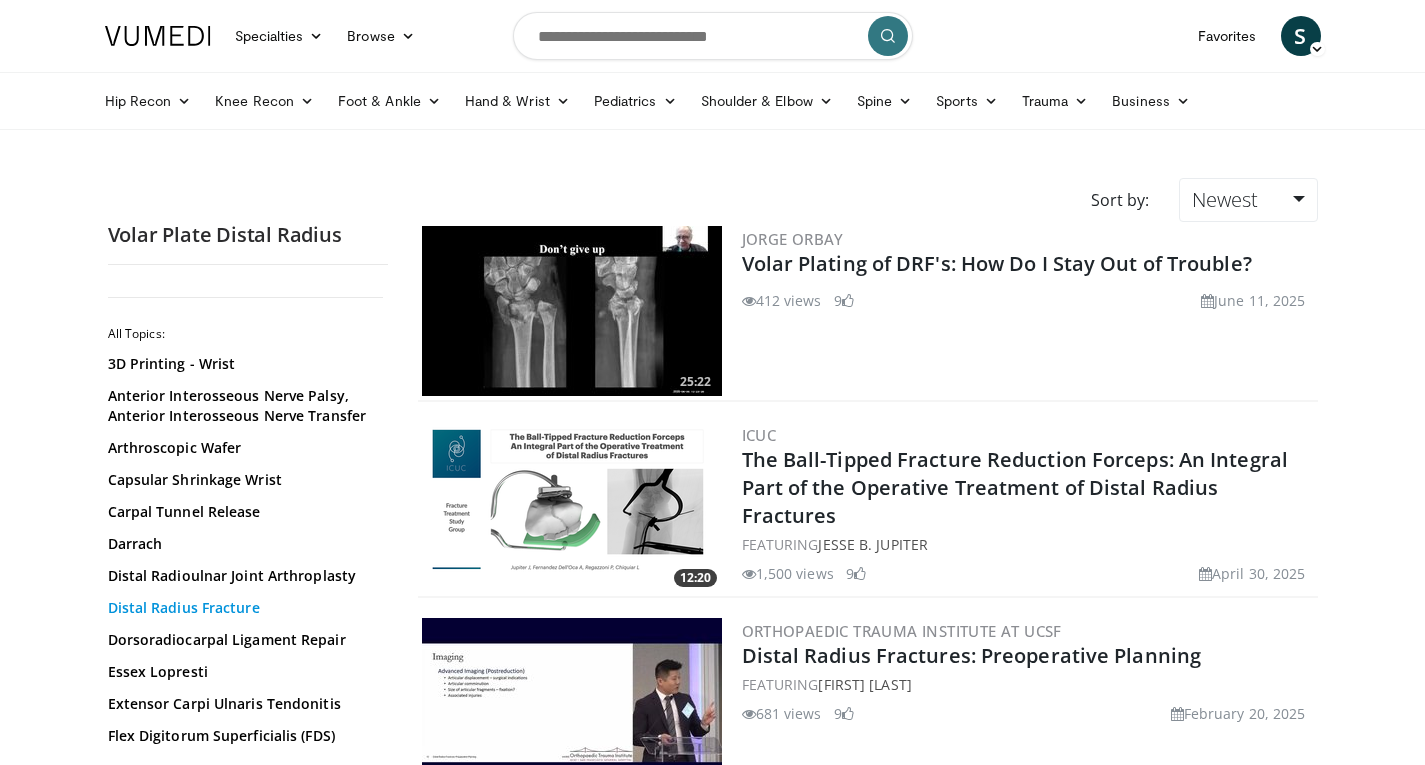 click on "Distal Radius Fracture" at bounding box center [243, 608] 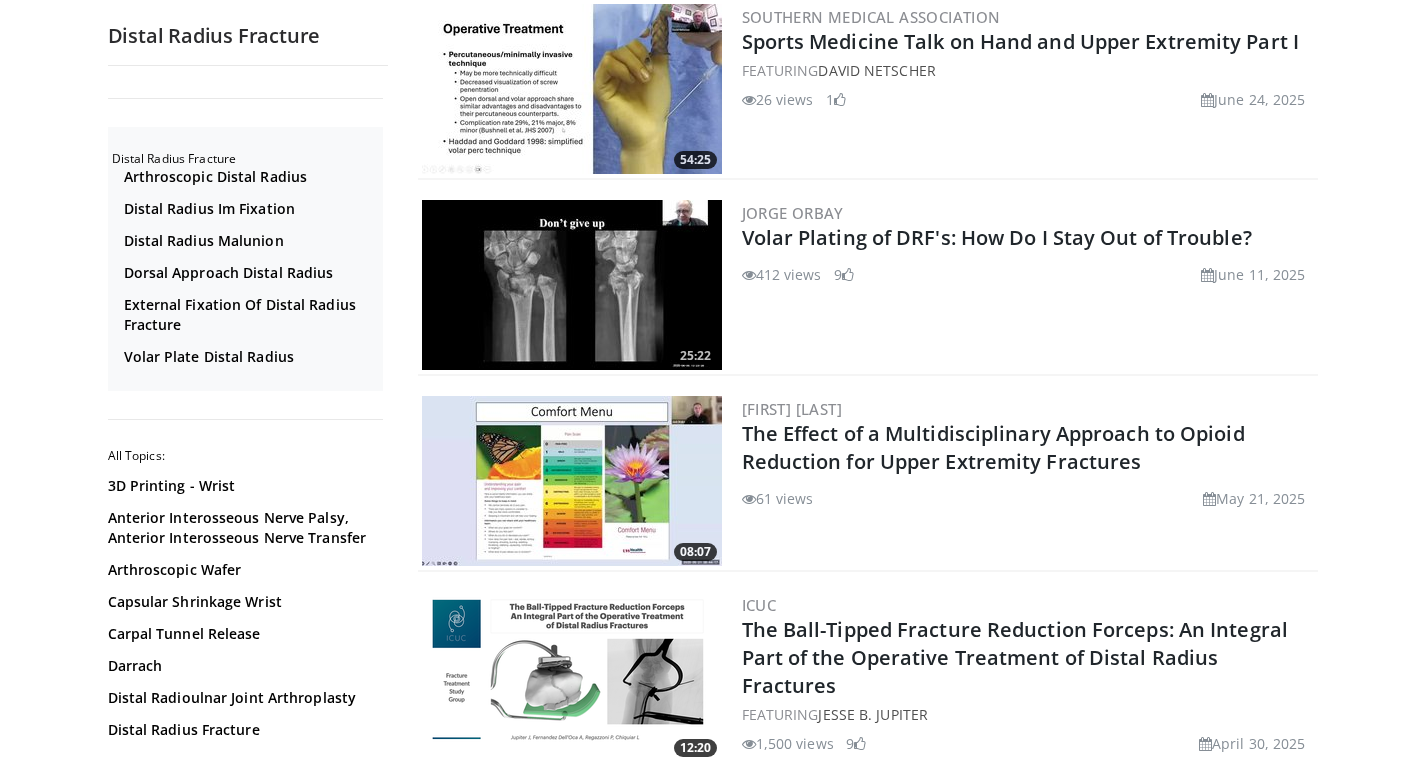 scroll, scrollTop: 2383, scrollLeft: 0, axis: vertical 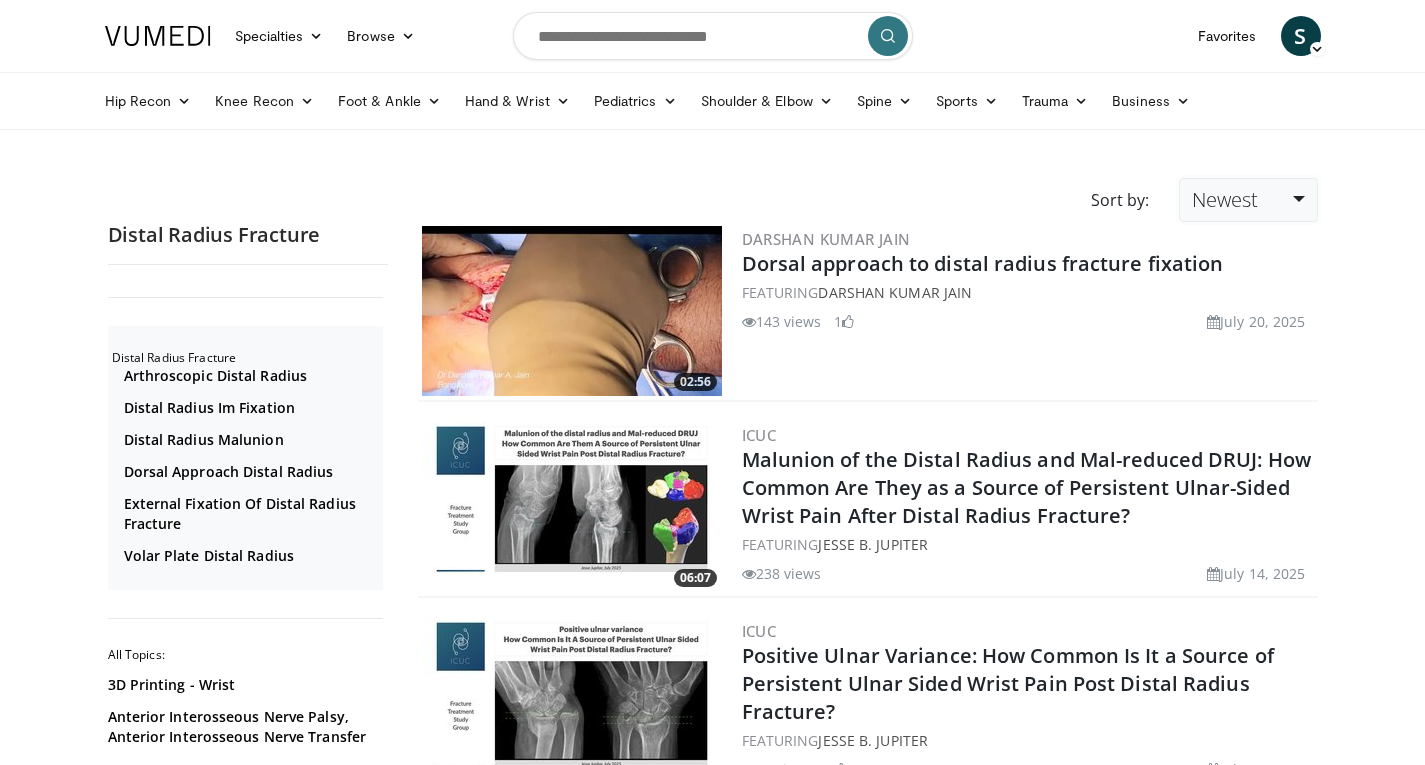click on "Newest" at bounding box center (1225, 199) 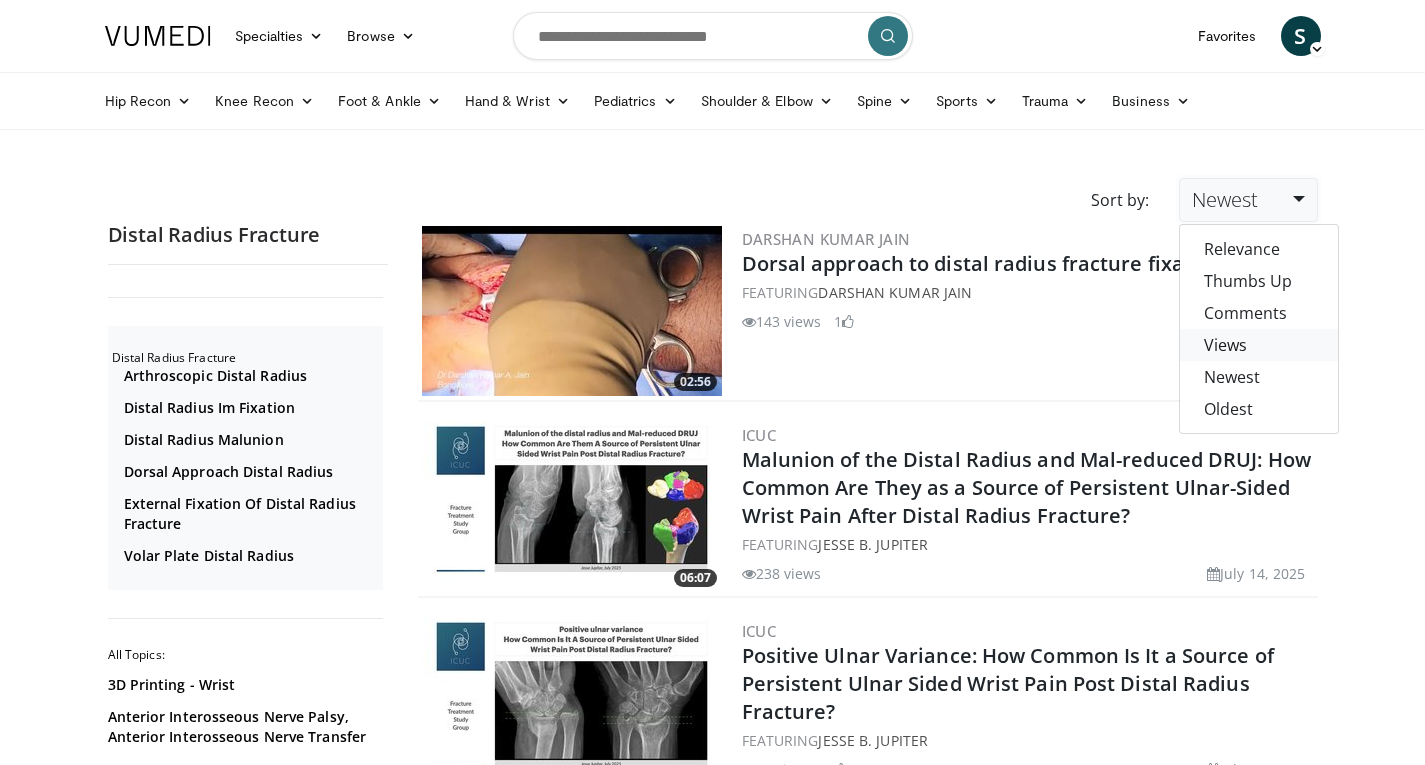 click on "Views" at bounding box center (1259, 345) 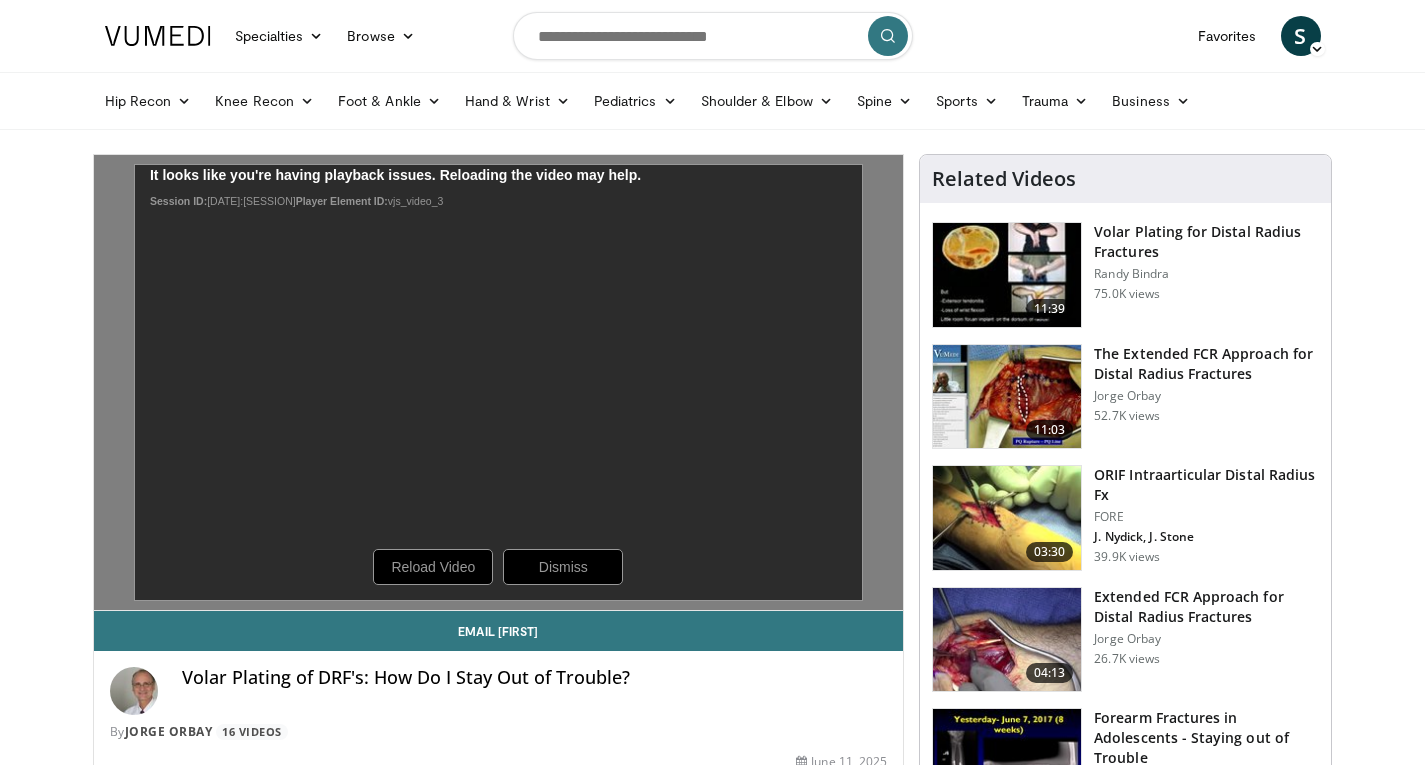 scroll, scrollTop: 0, scrollLeft: 0, axis: both 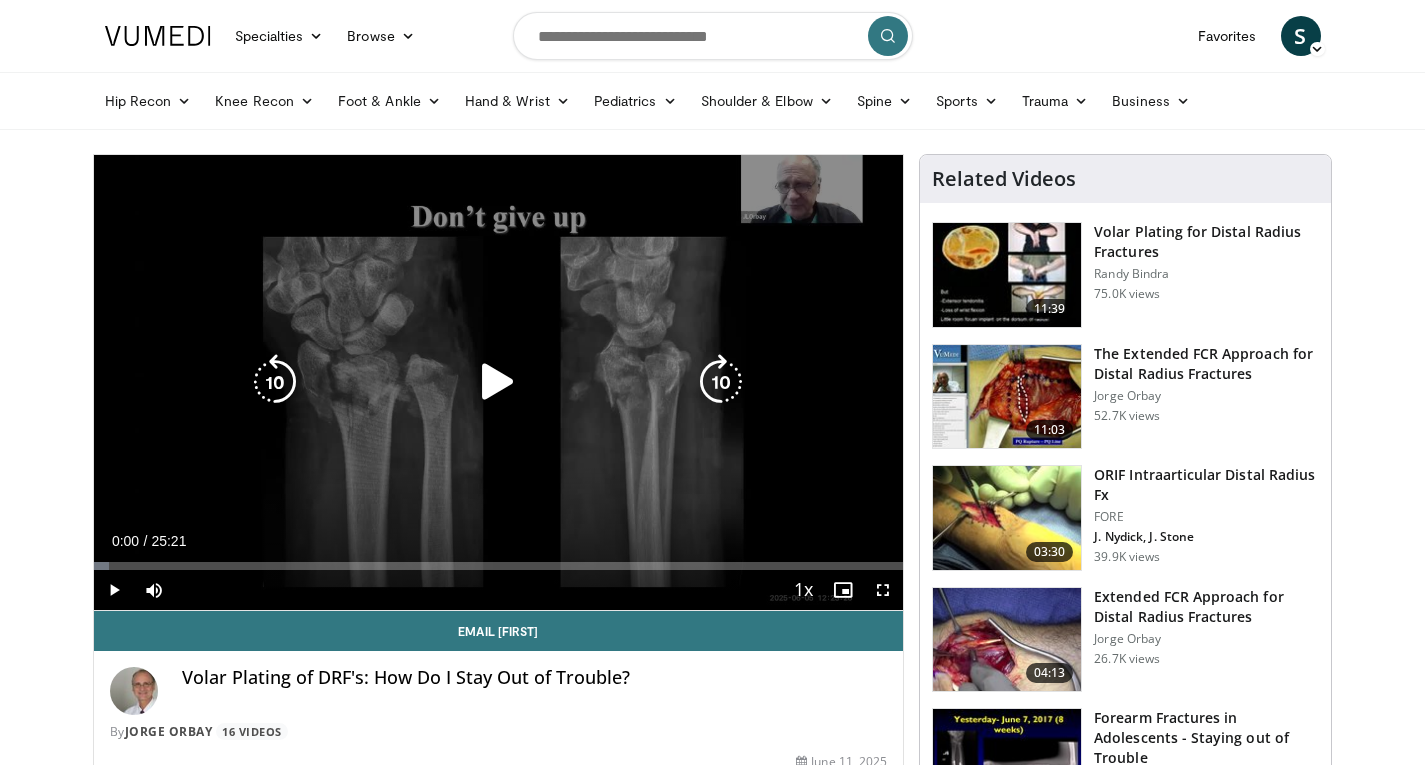 click at bounding box center [498, 382] 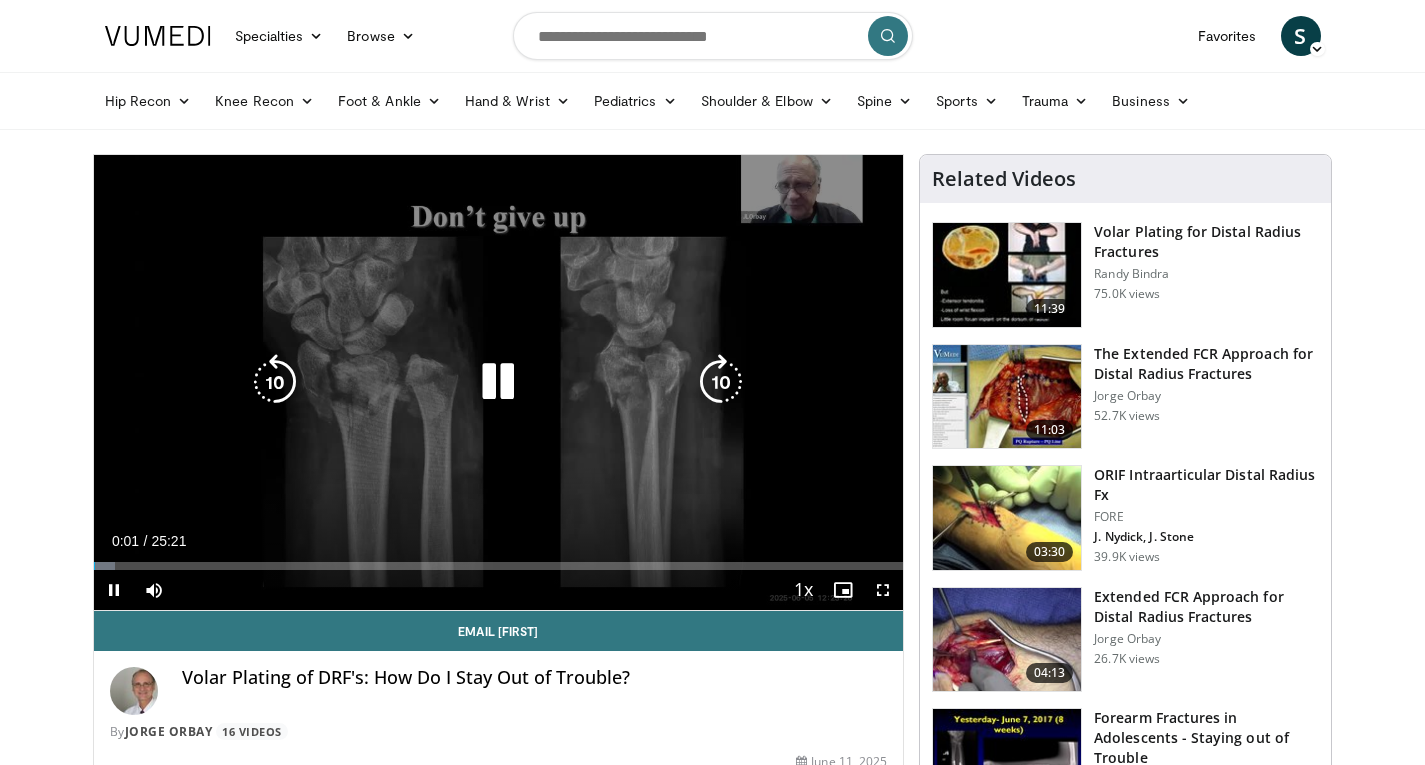 type 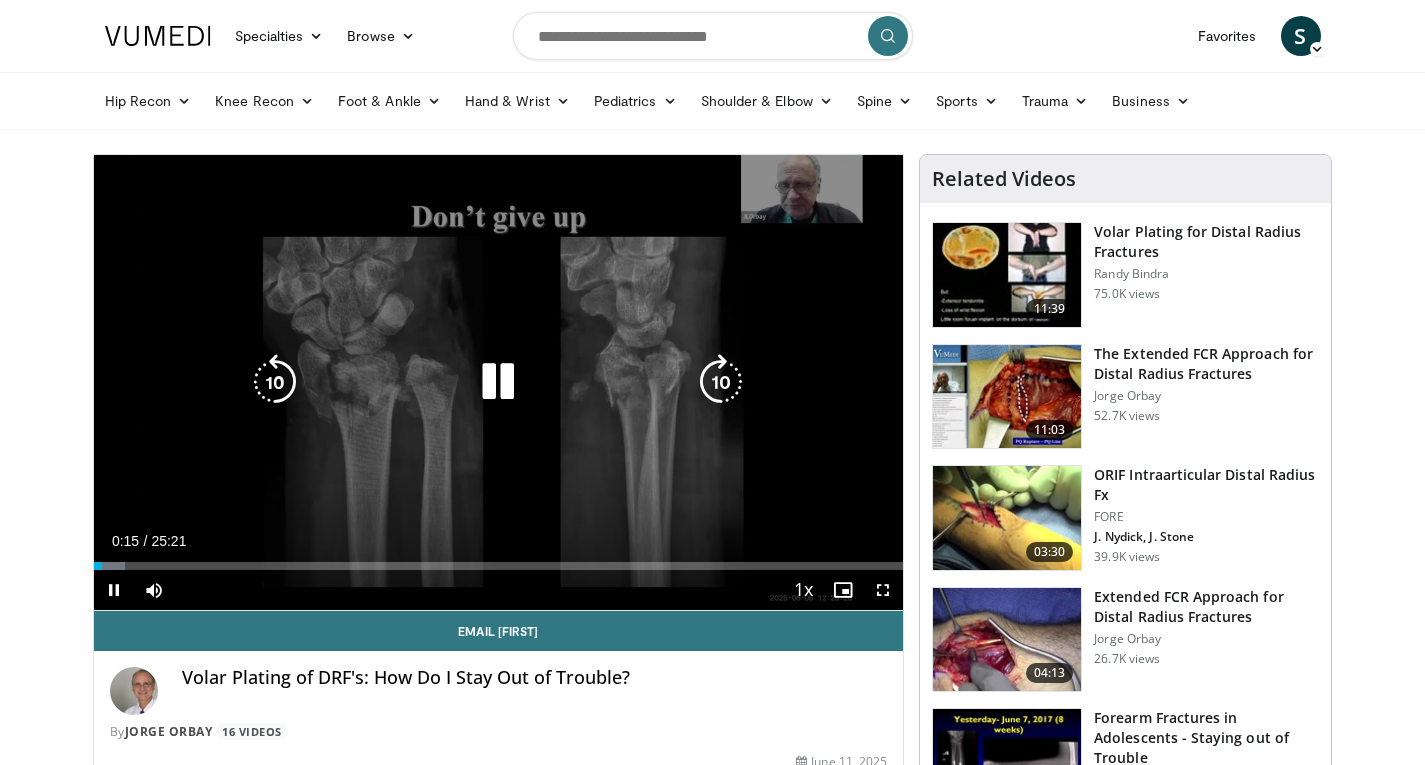 click on "10 seconds
Tap to unmute" at bounding box center (499, 382) 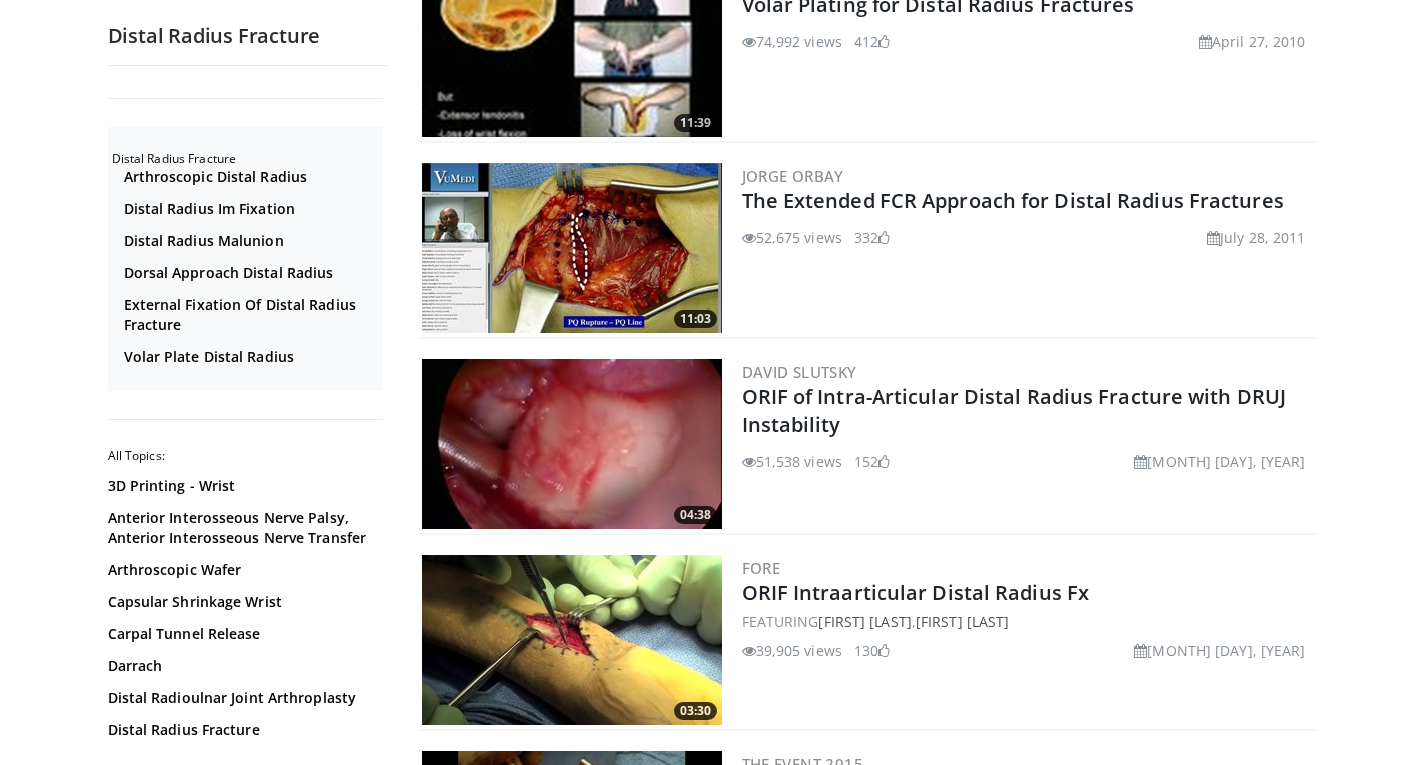scroll, scrollTop: 260, scrollLeft: 0, axis: vertical 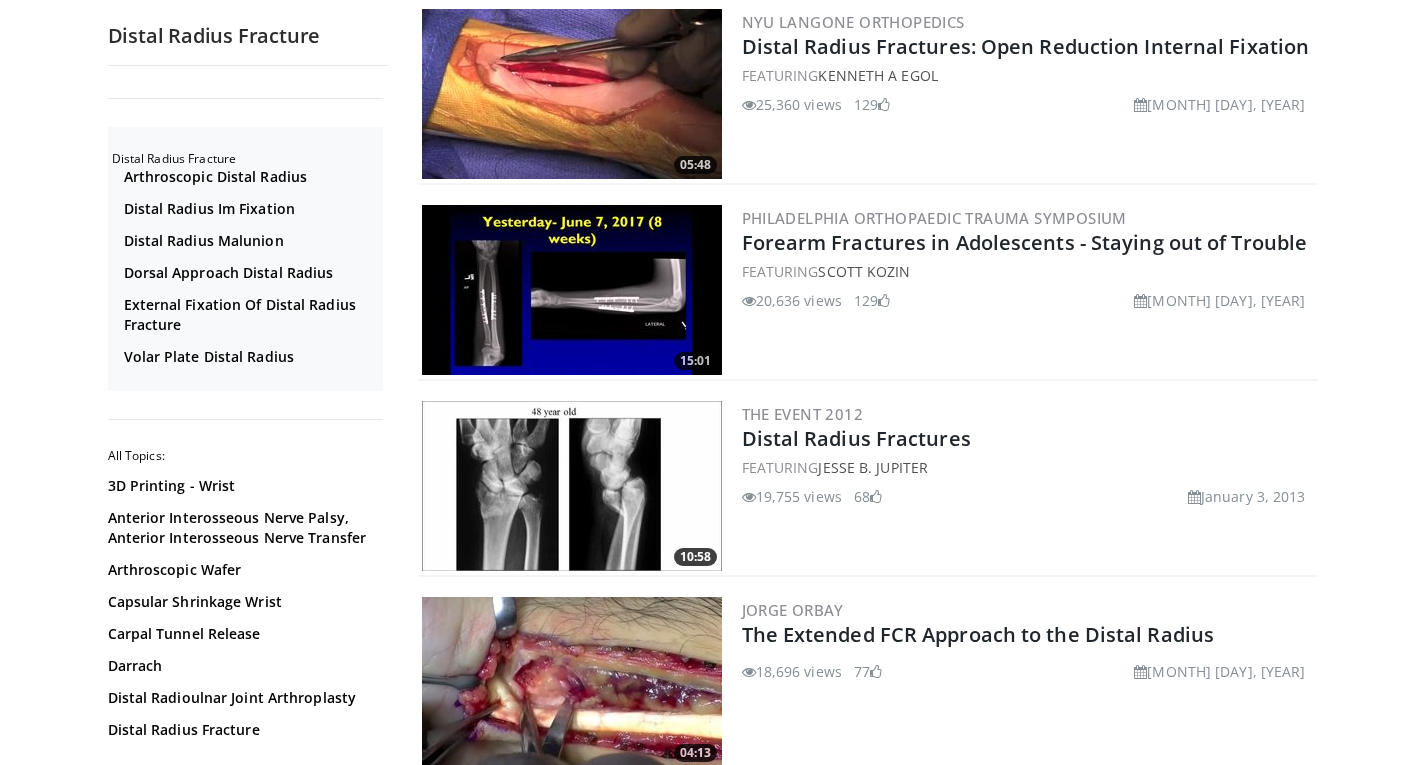 drag, startPoint x: 662, startPoint y: 283, endPoint x: 0, endPoint y: 290, distance: 662.037 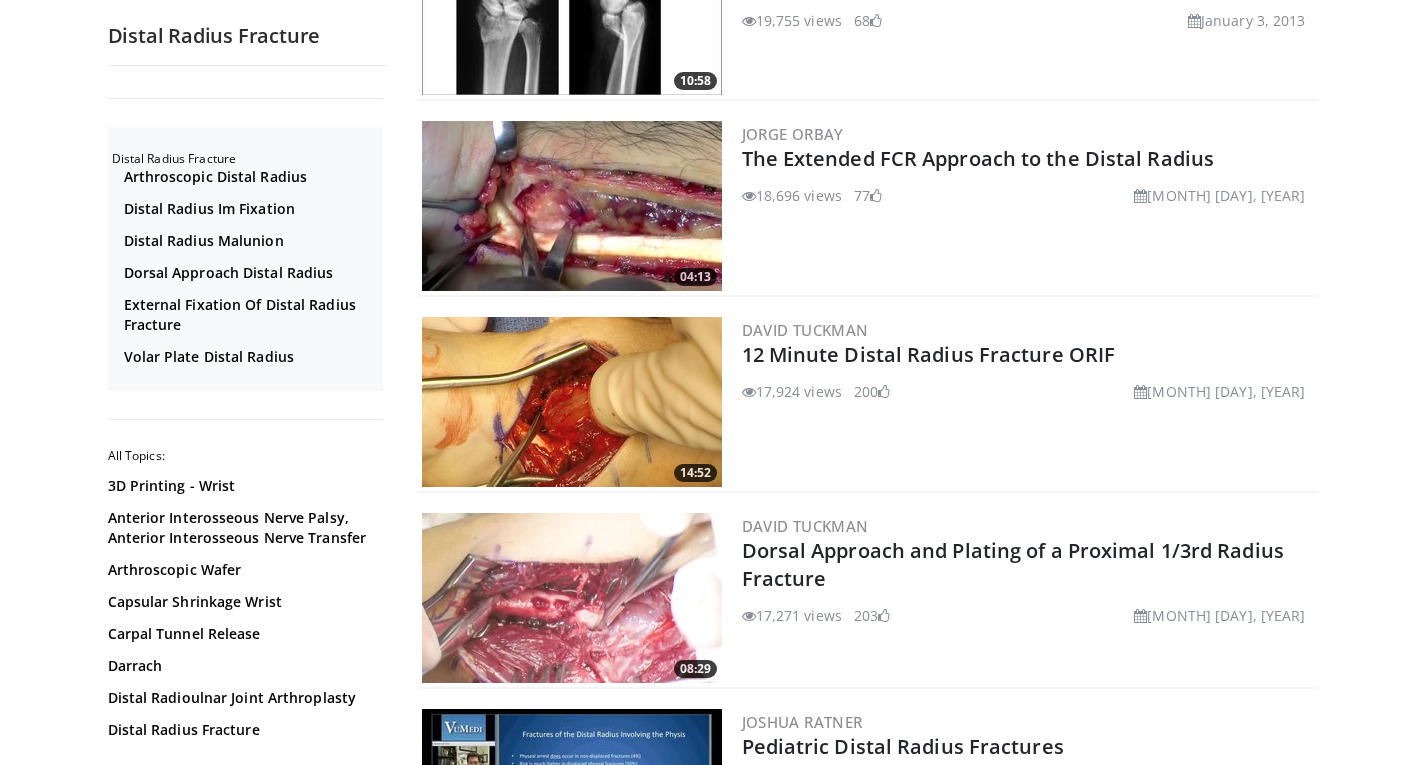 scroll, scrollTop: 2089, scrollLeft: 0, axis: vertical 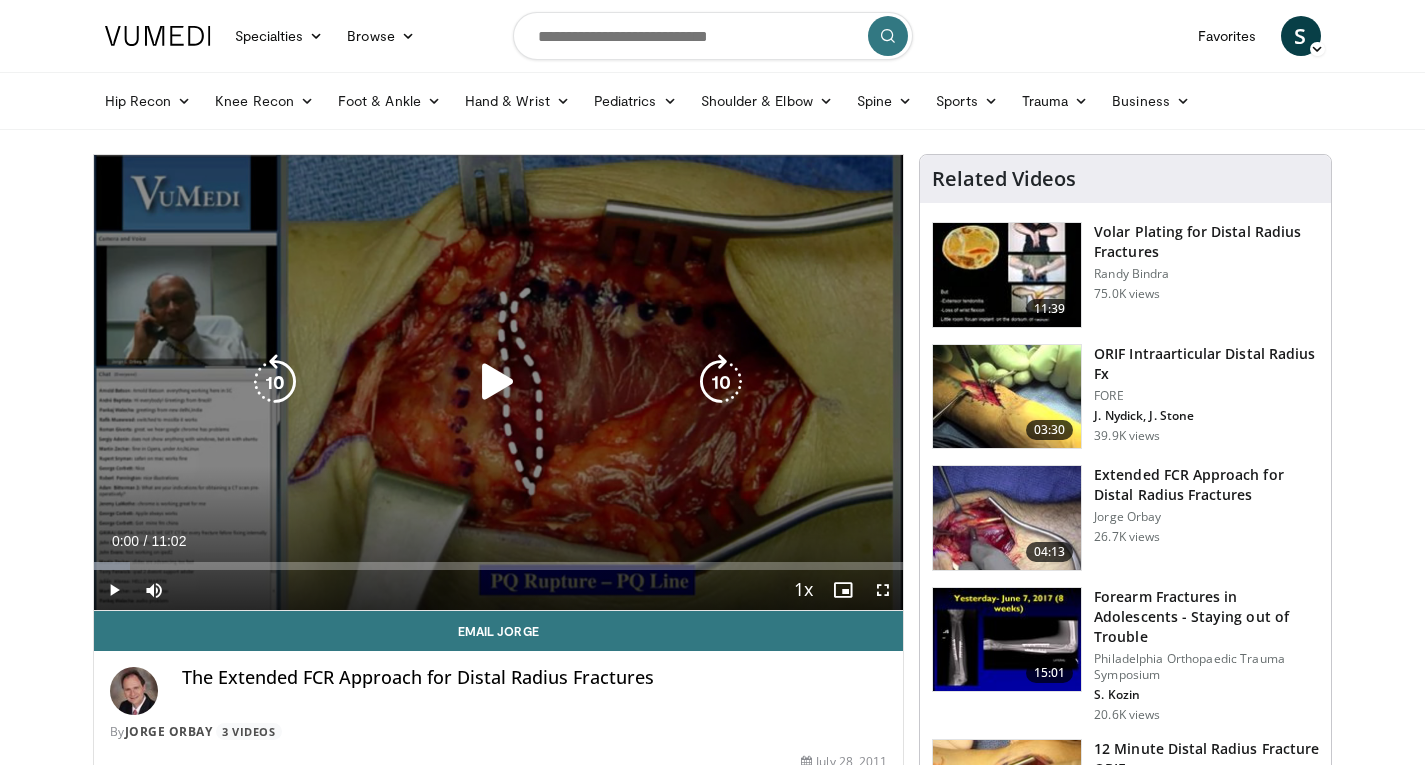 click on "10 seconds
Tap to unmute" at bounding box center (499, 382) 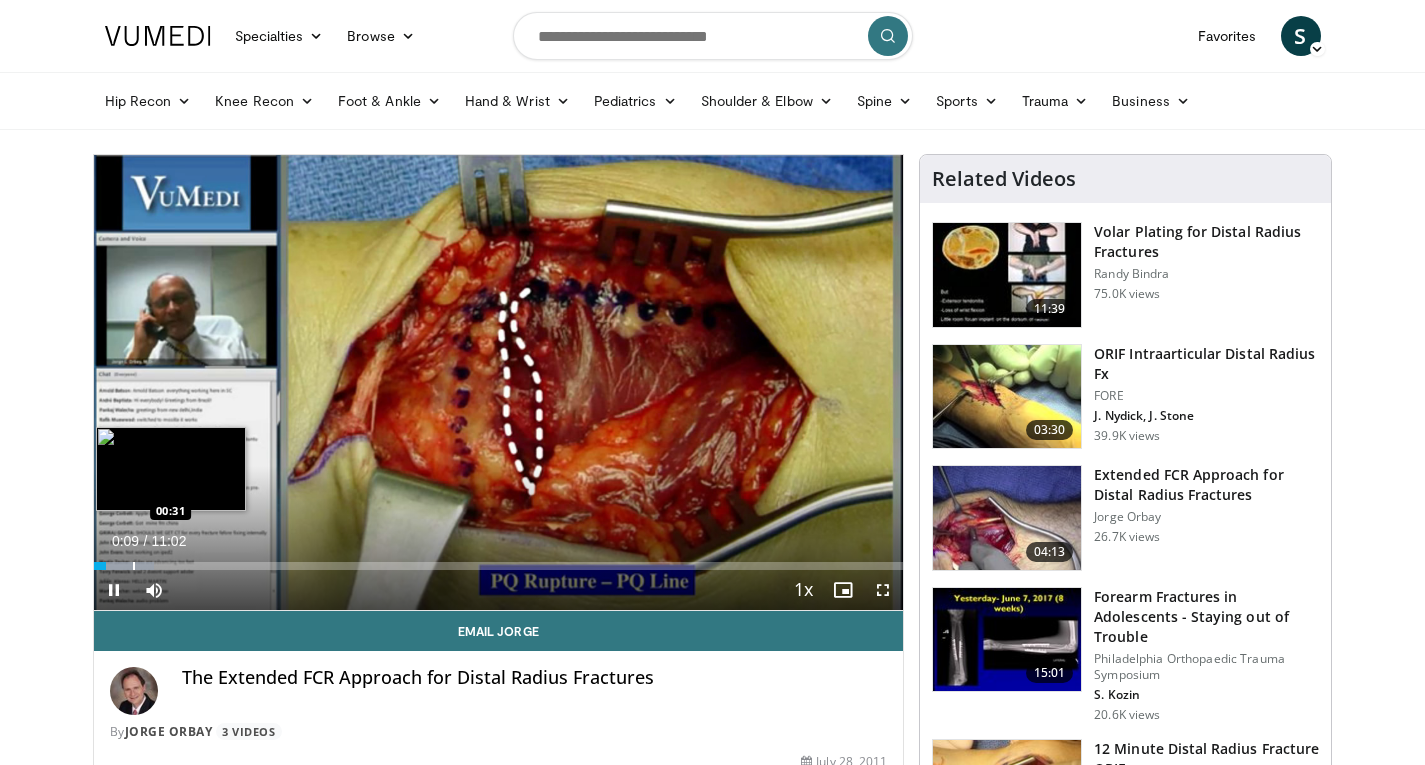 click on "Loaded :  7.52% 00:09 00:31" at bounding box center (499, 560) 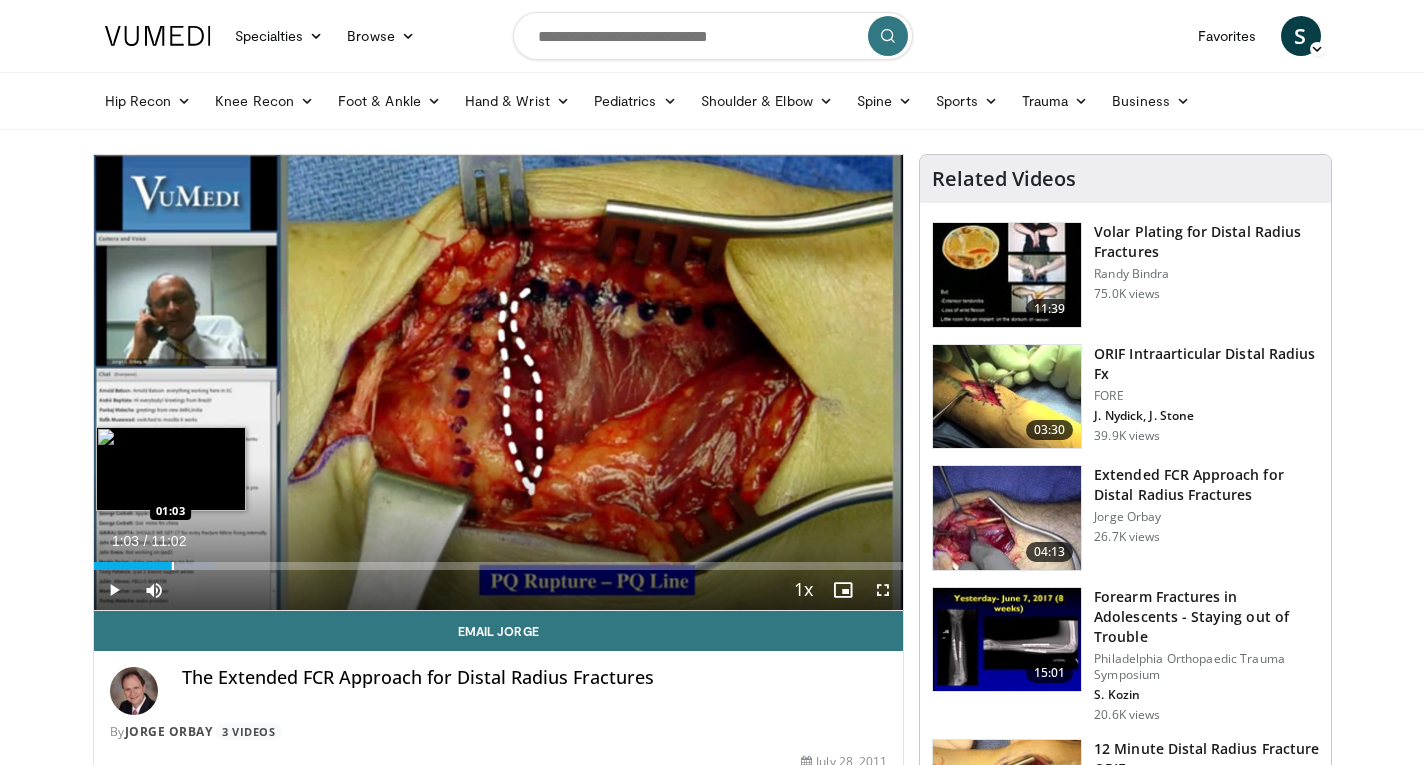 click at bounding box center (173, 566) 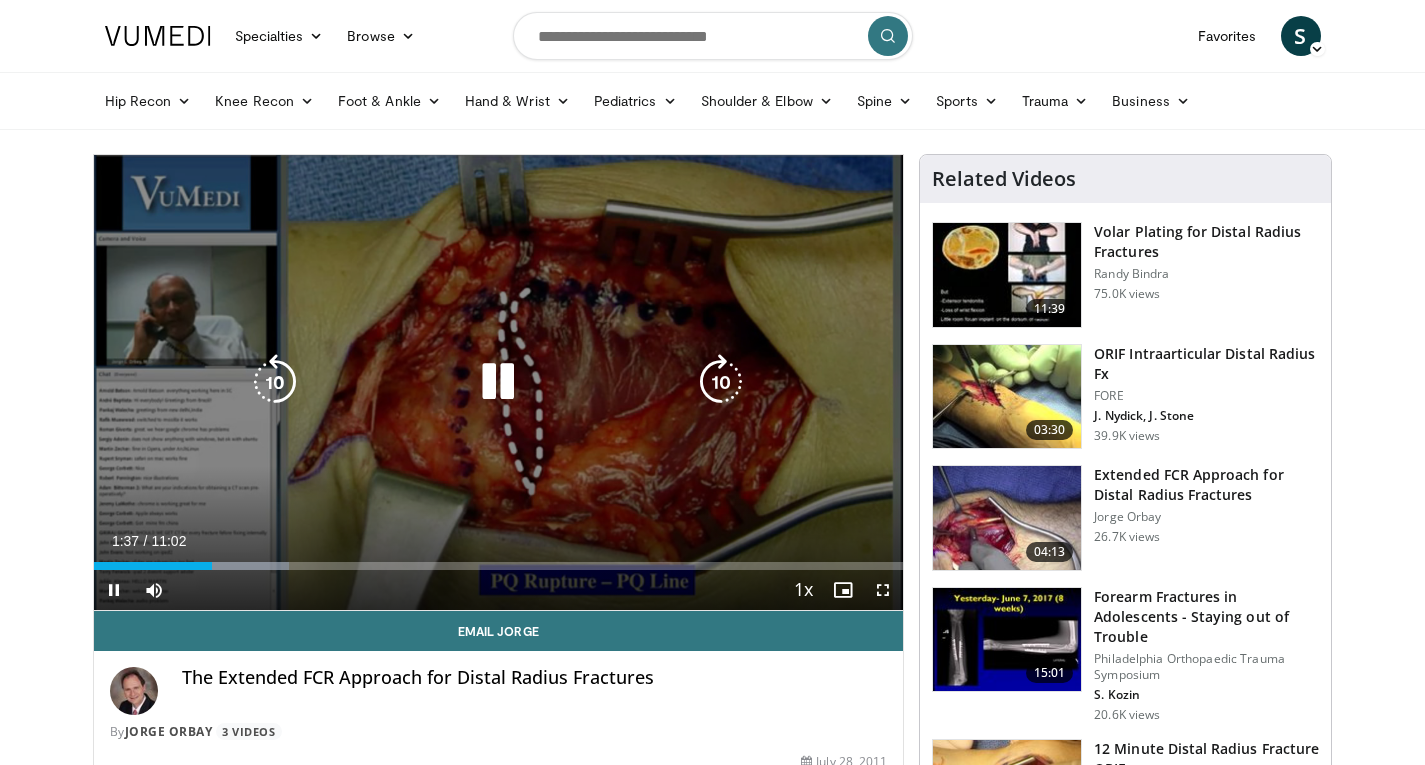 click at bounding box center [498, 382] 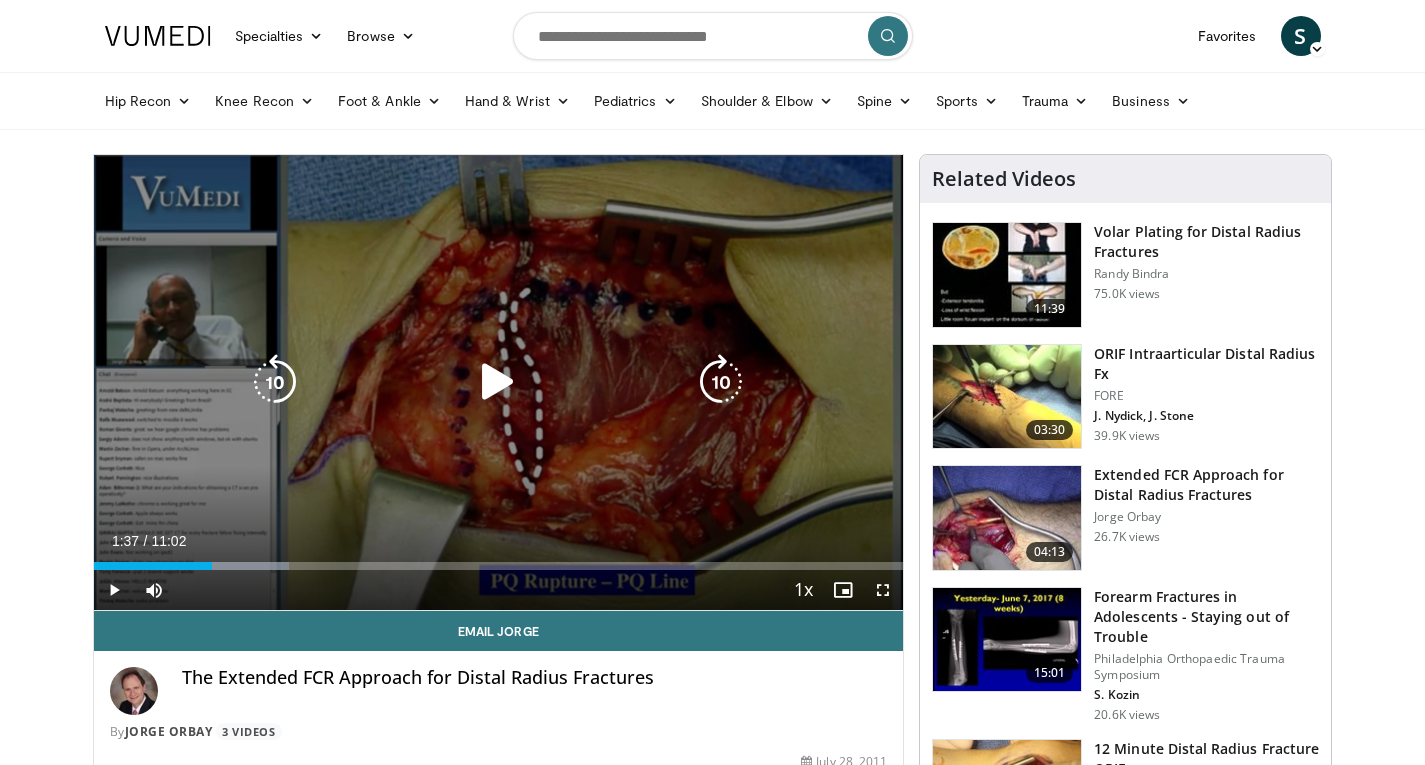 click at bounding box center (498, 382) 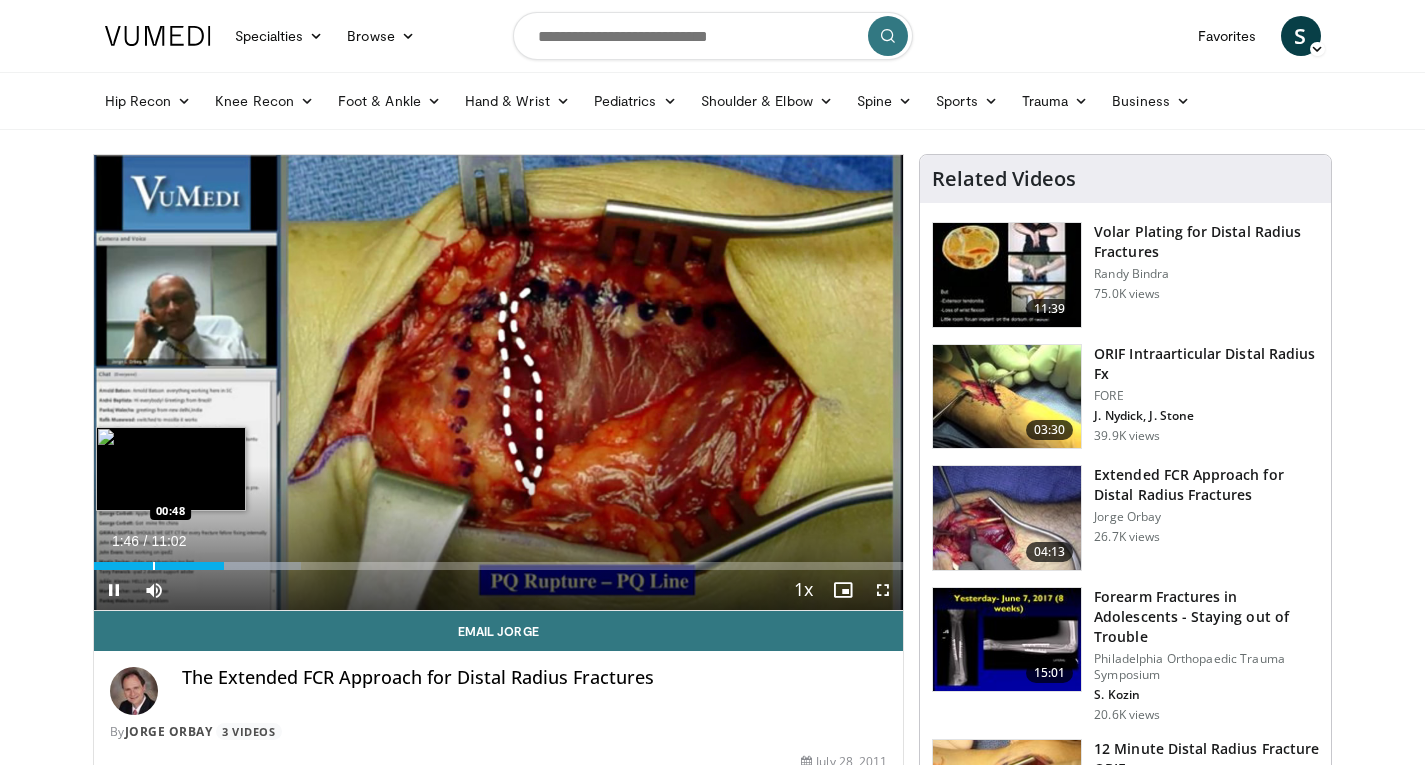 click on "01:47" at bounding box center (159, 566) 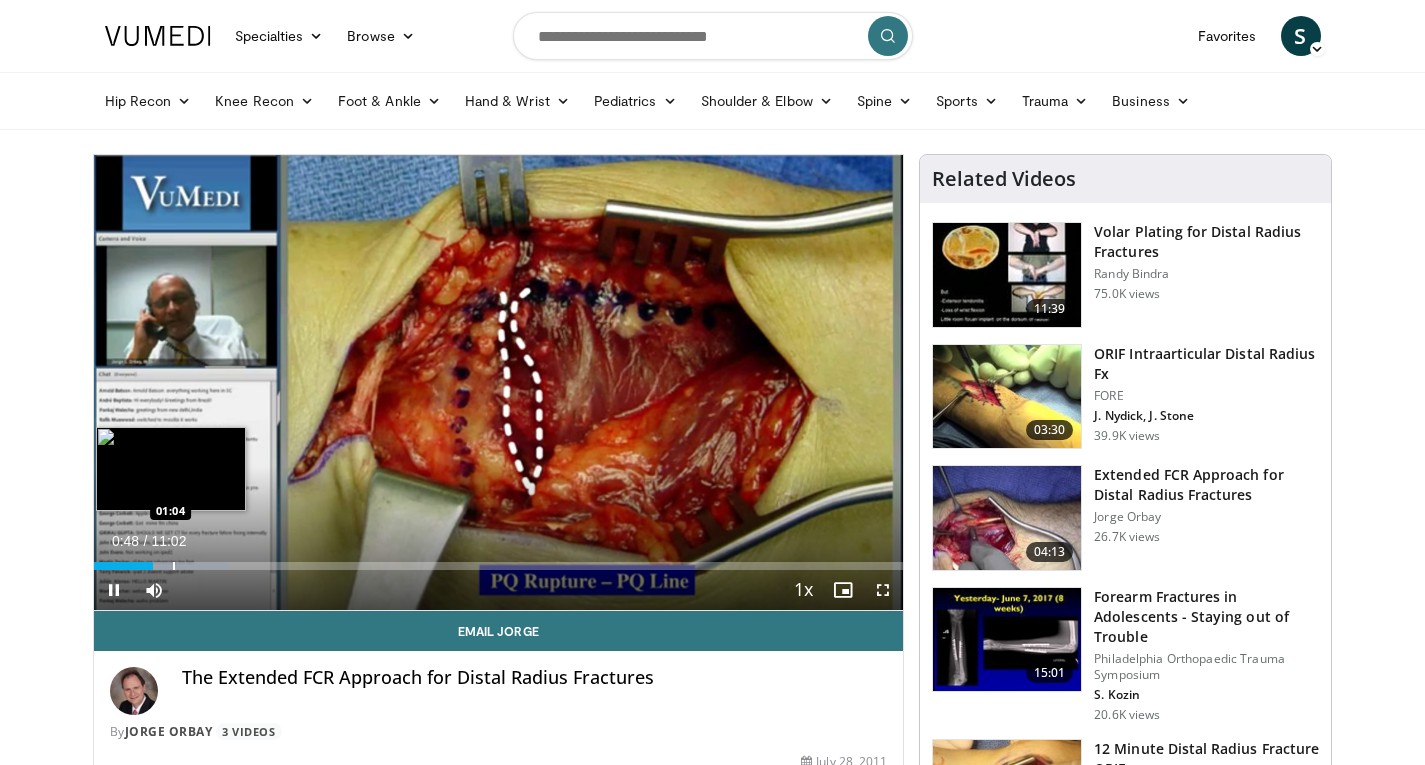 click on "Loaded :  16.56% 00:48 01:04" at bounding box center (499, 560) 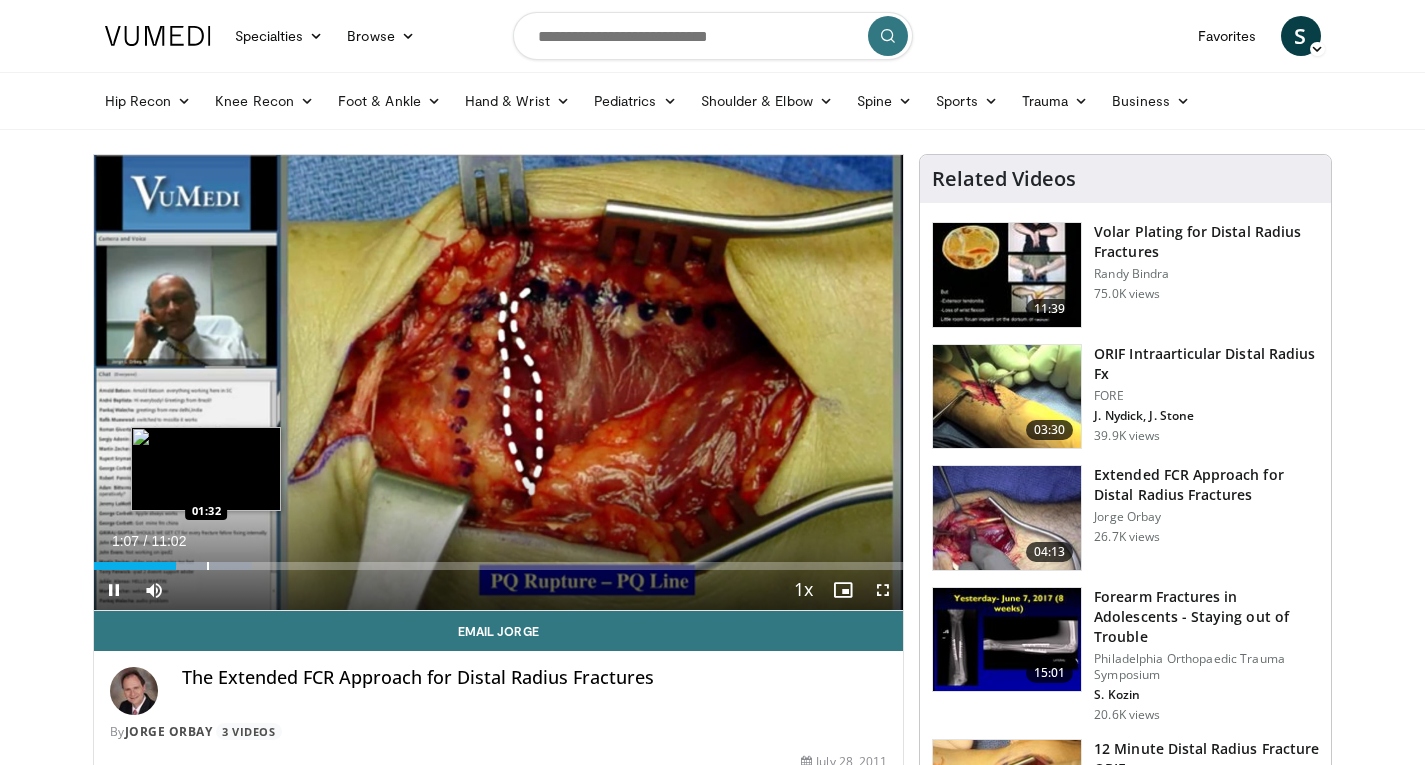 click at bounding box center [208, 566] 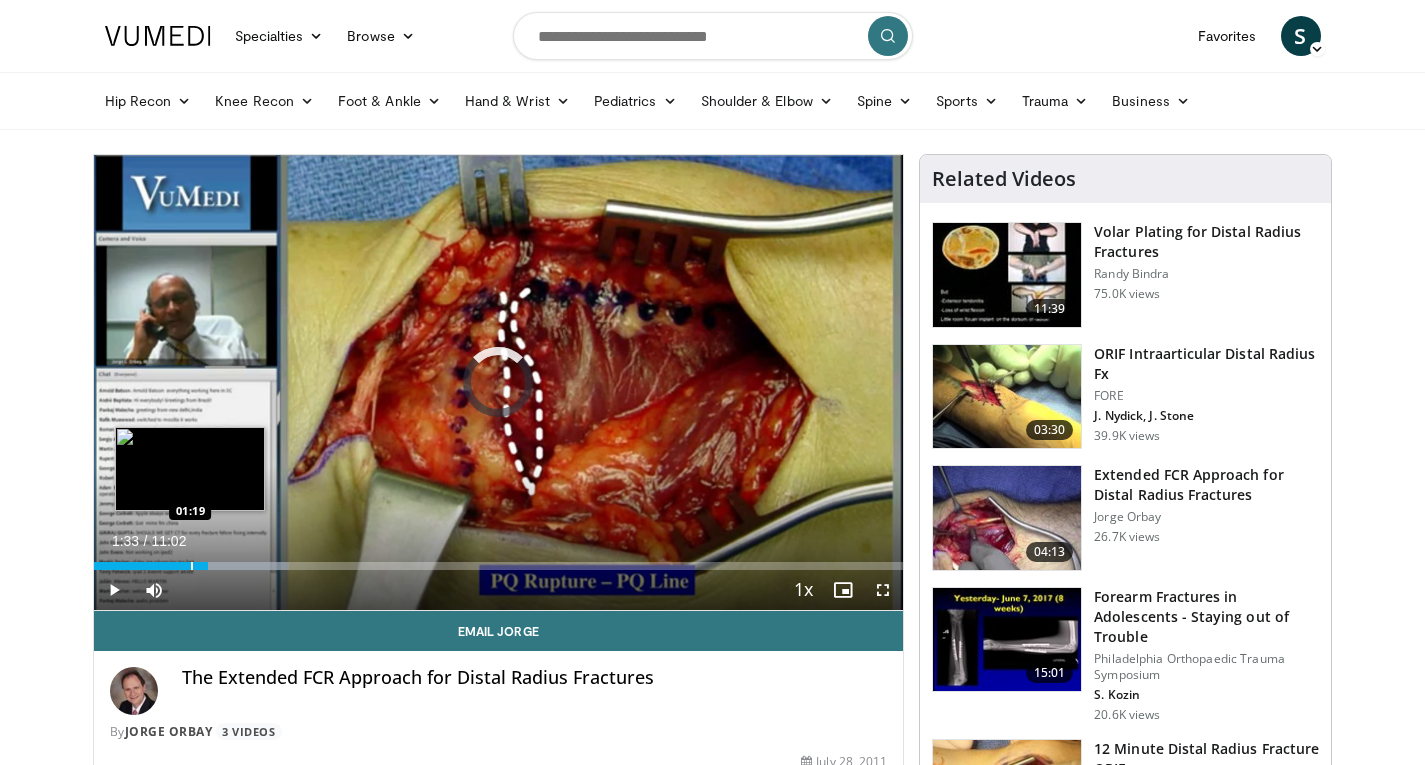 click at bounding box center [192, 566] 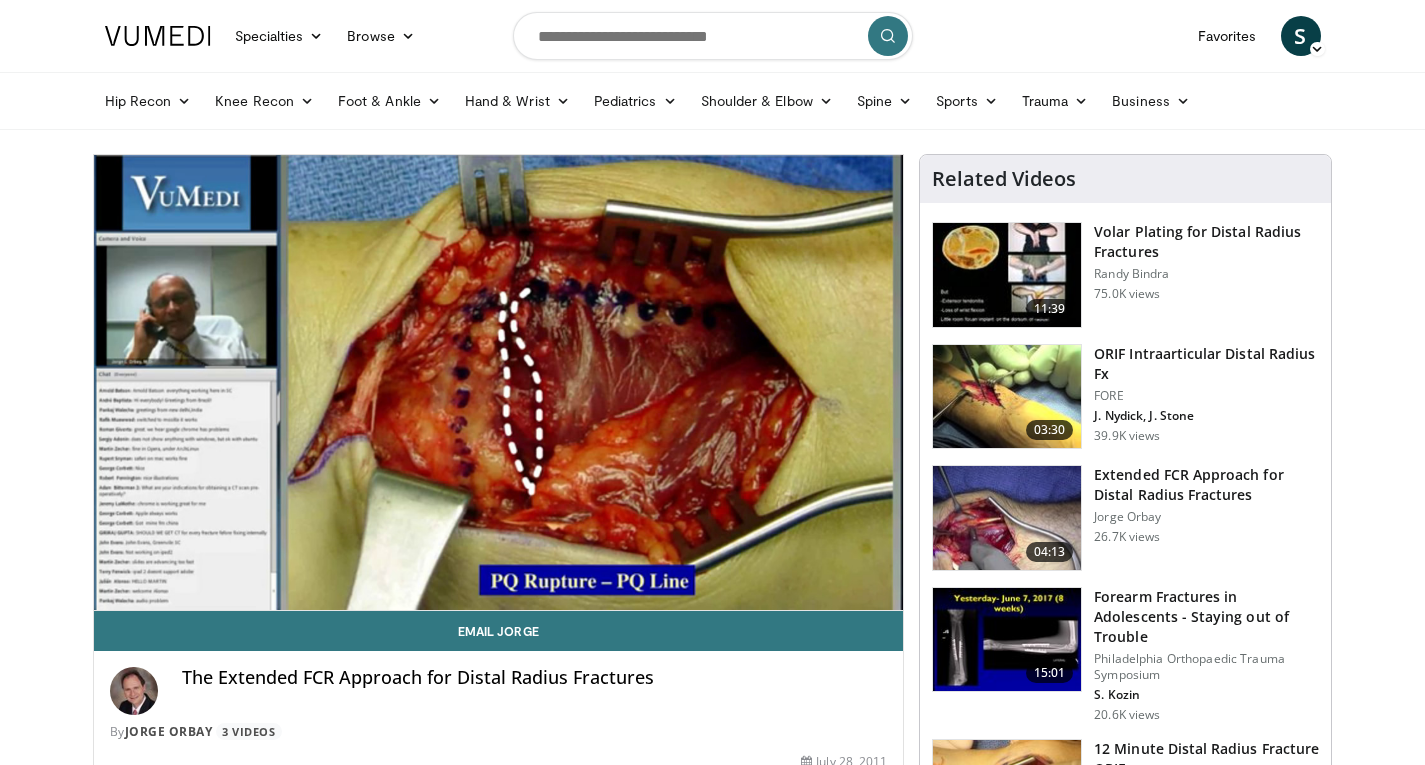 type 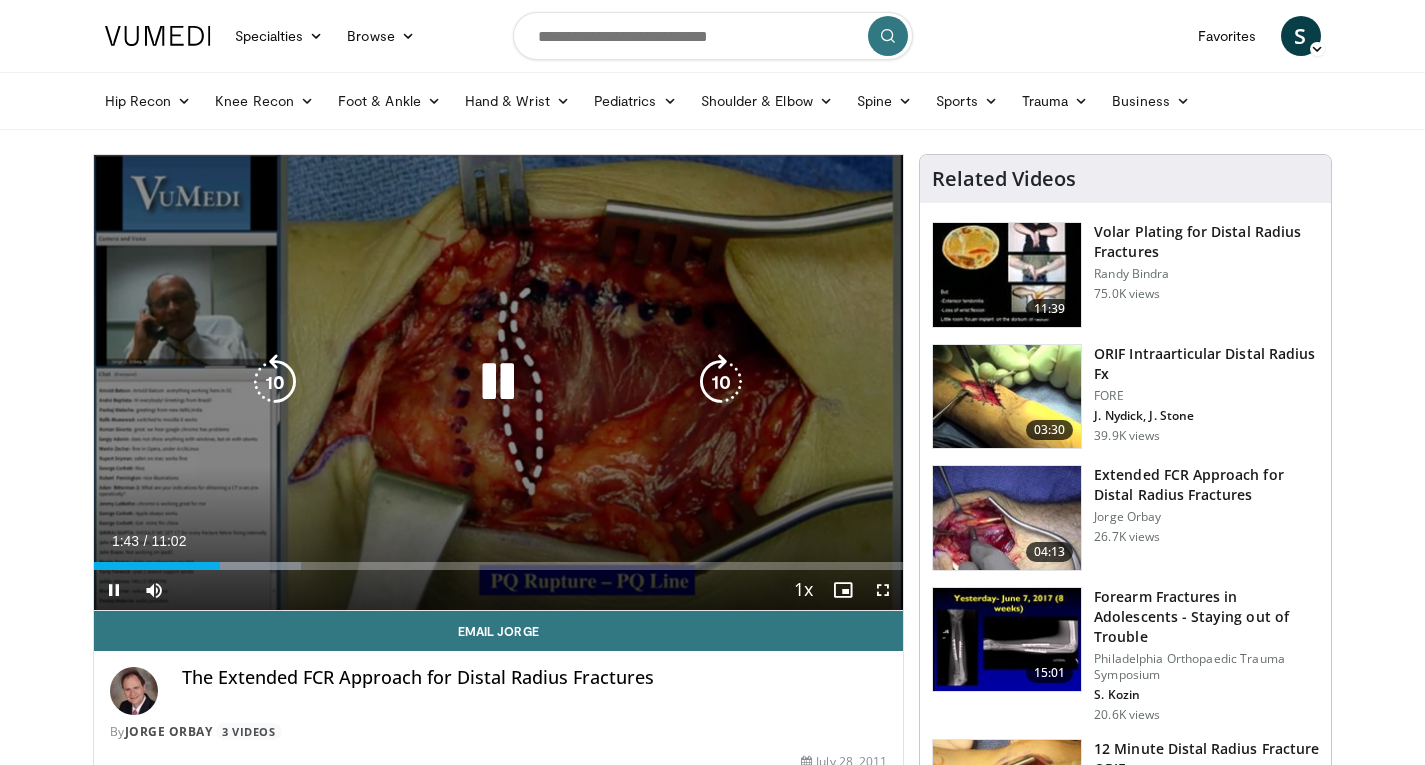 click at bounding box center [498, 382] 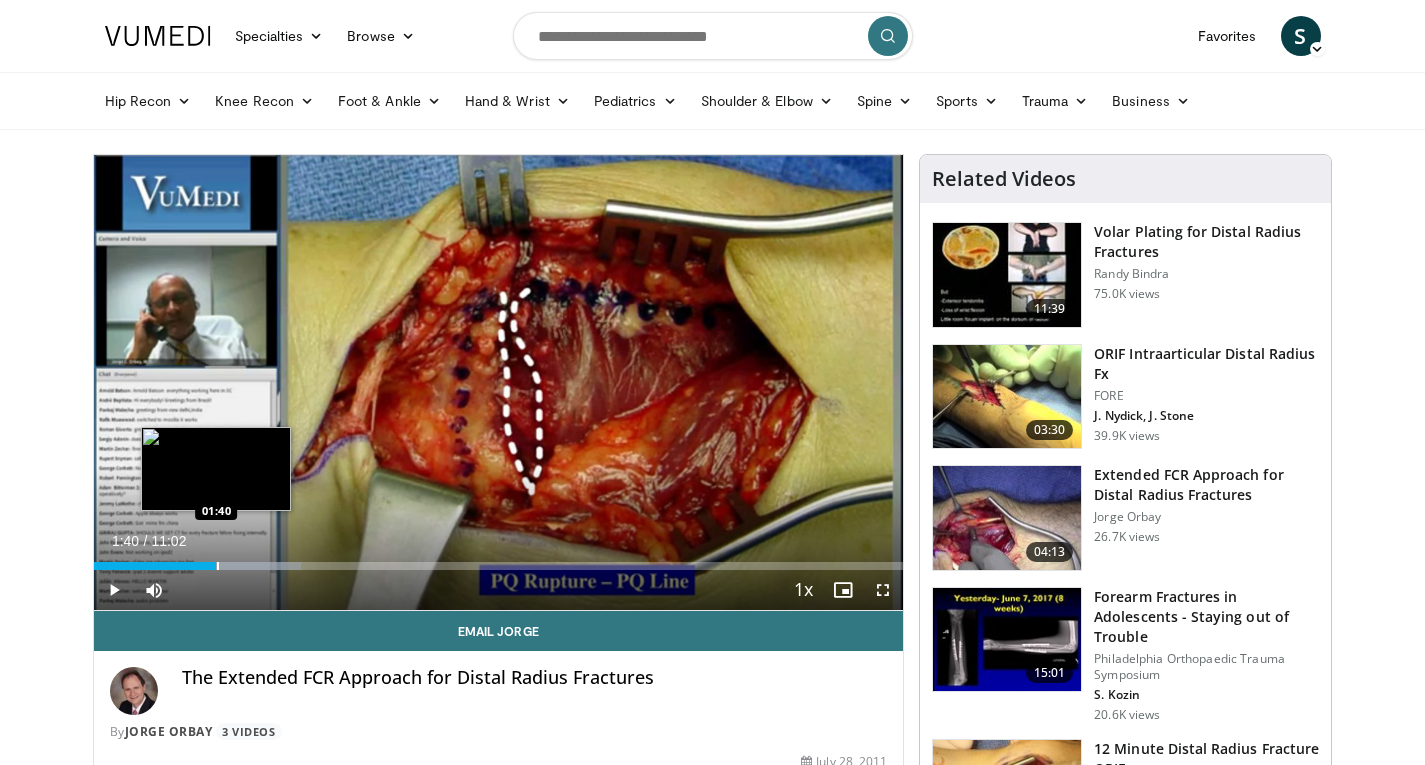 click at bounding box center (218, 566) 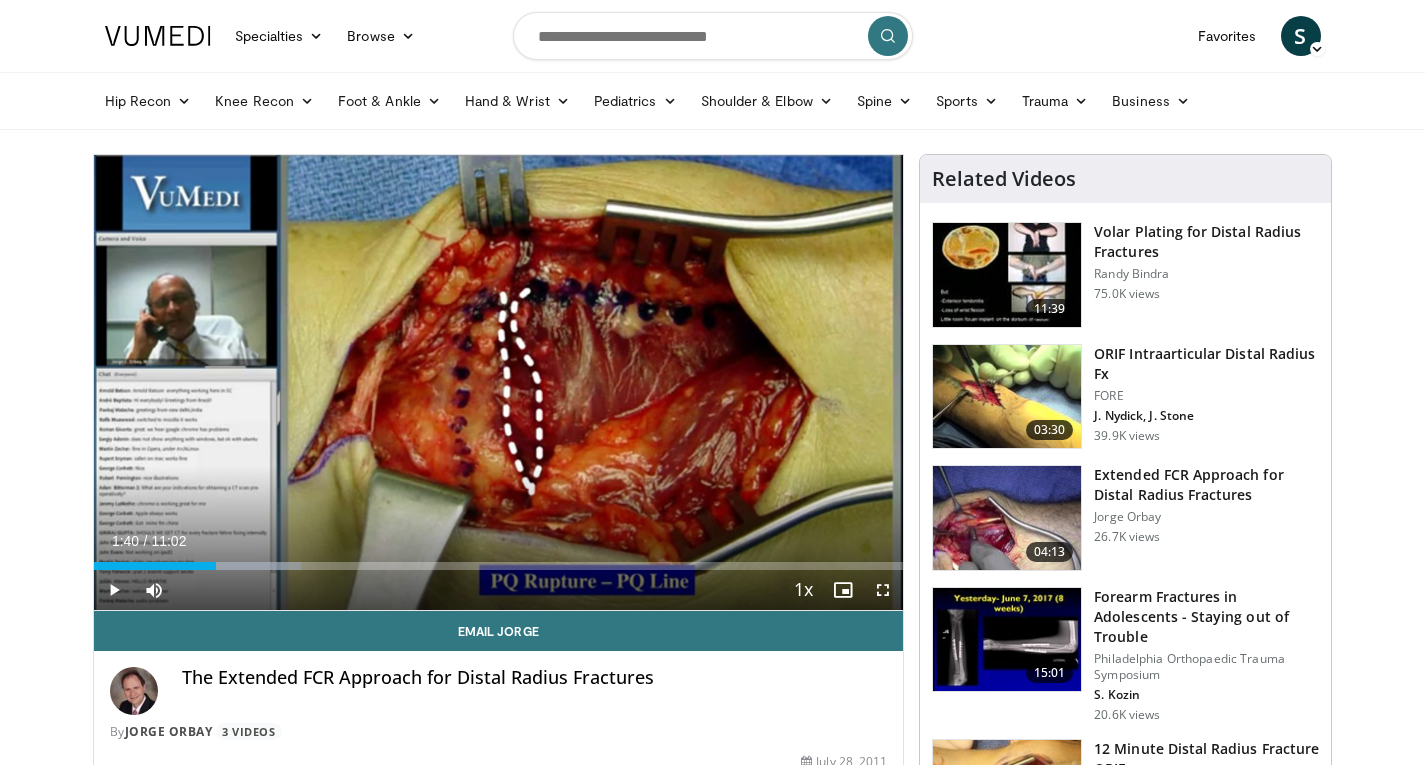 click on "10 seconds
Tap to unmute" at bounding box center [499, 382] 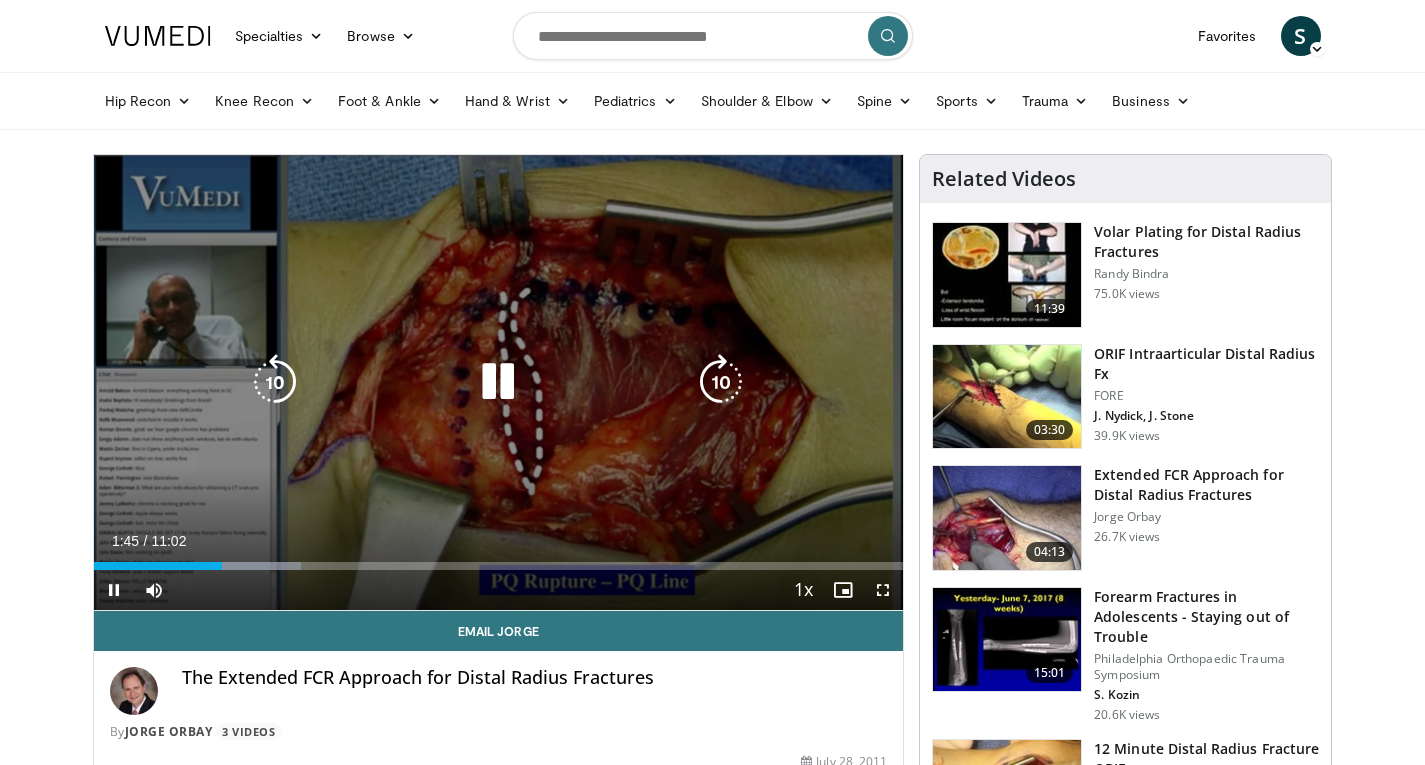 click at bounding box center (498, 382) 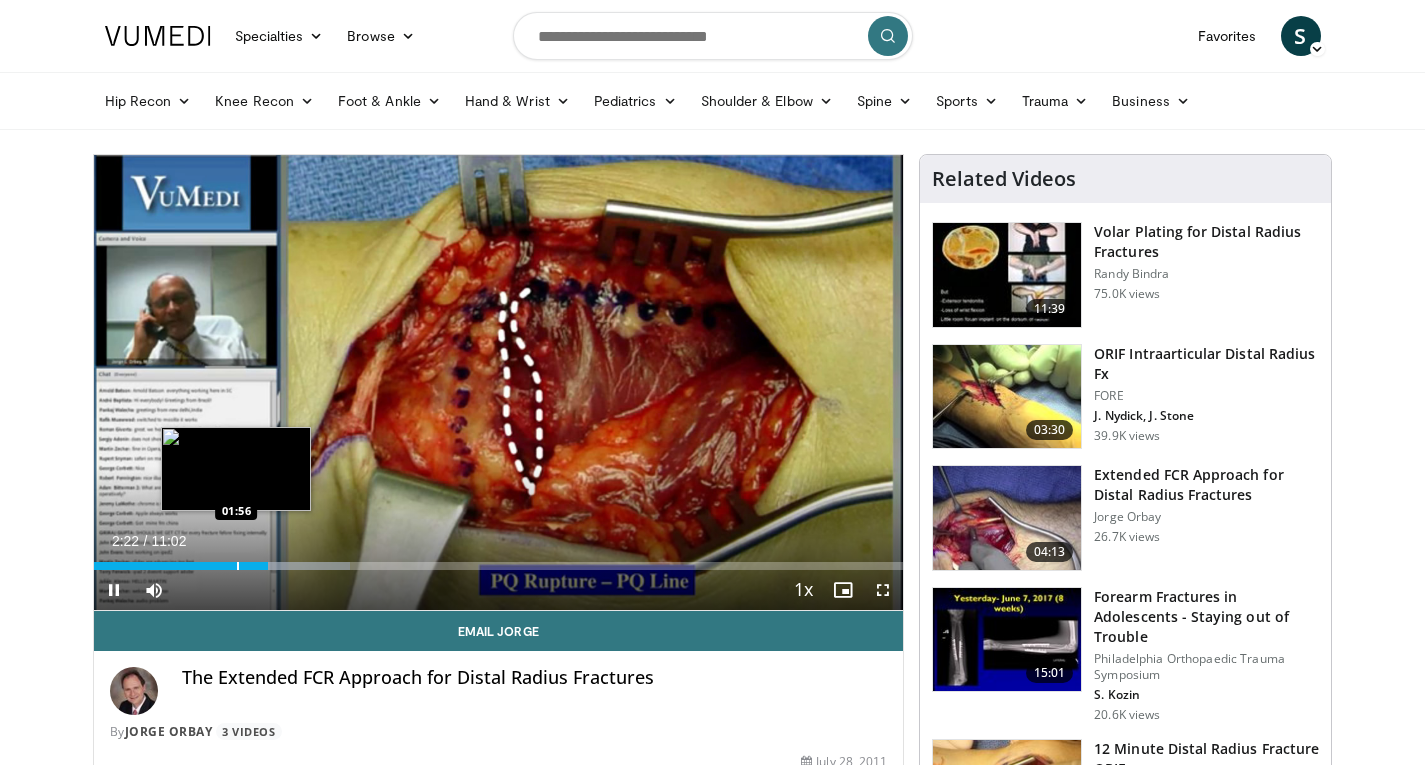 click on "02:22" at bounding box center [181, 566] 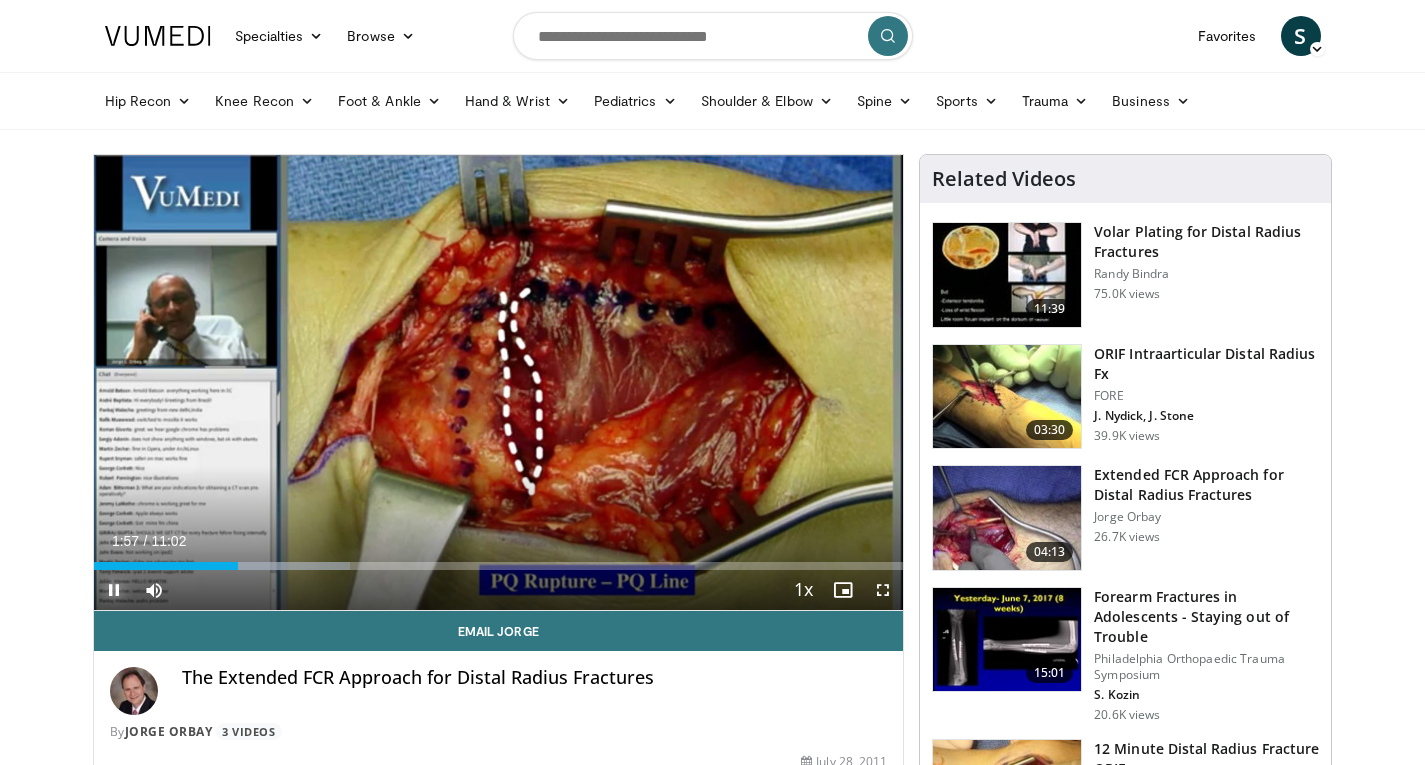 click at bounding box center [114, 590] 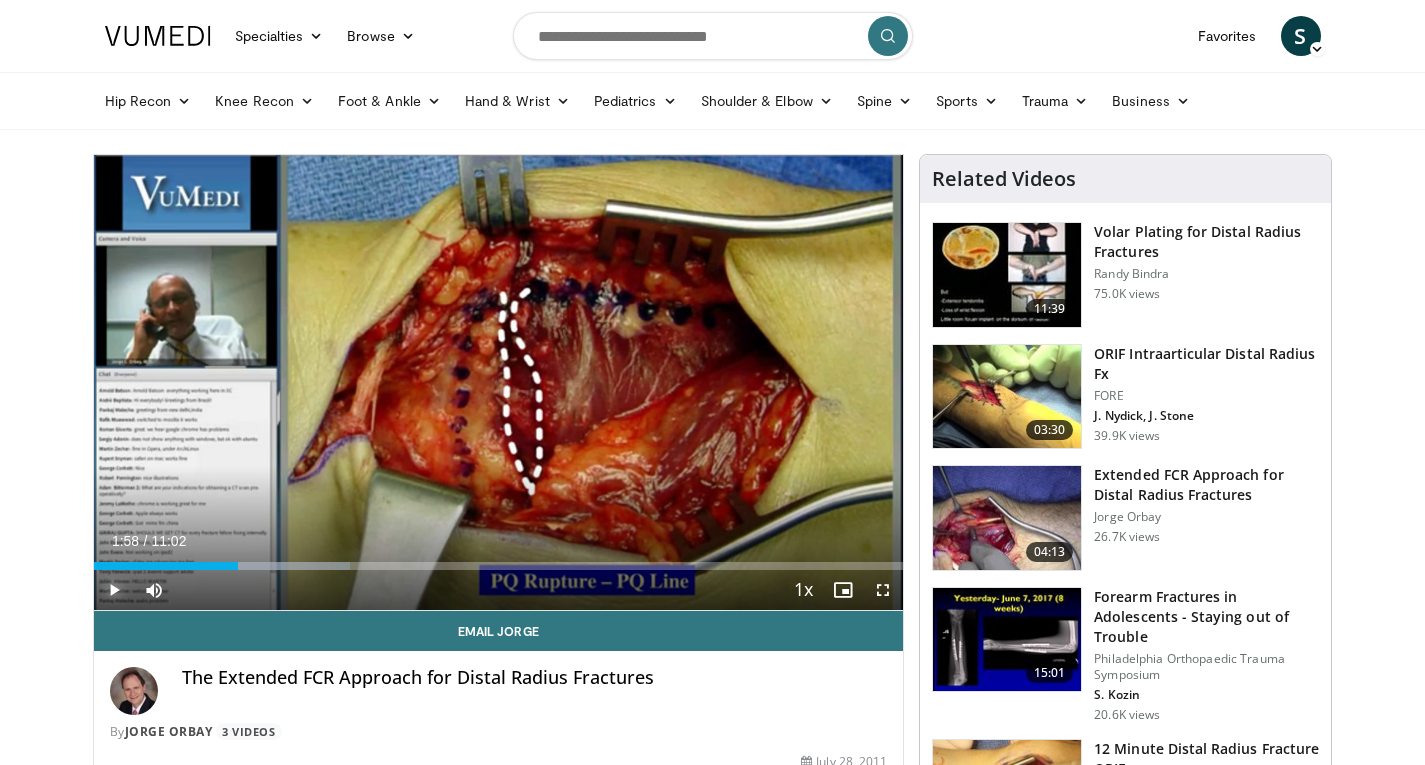 type 